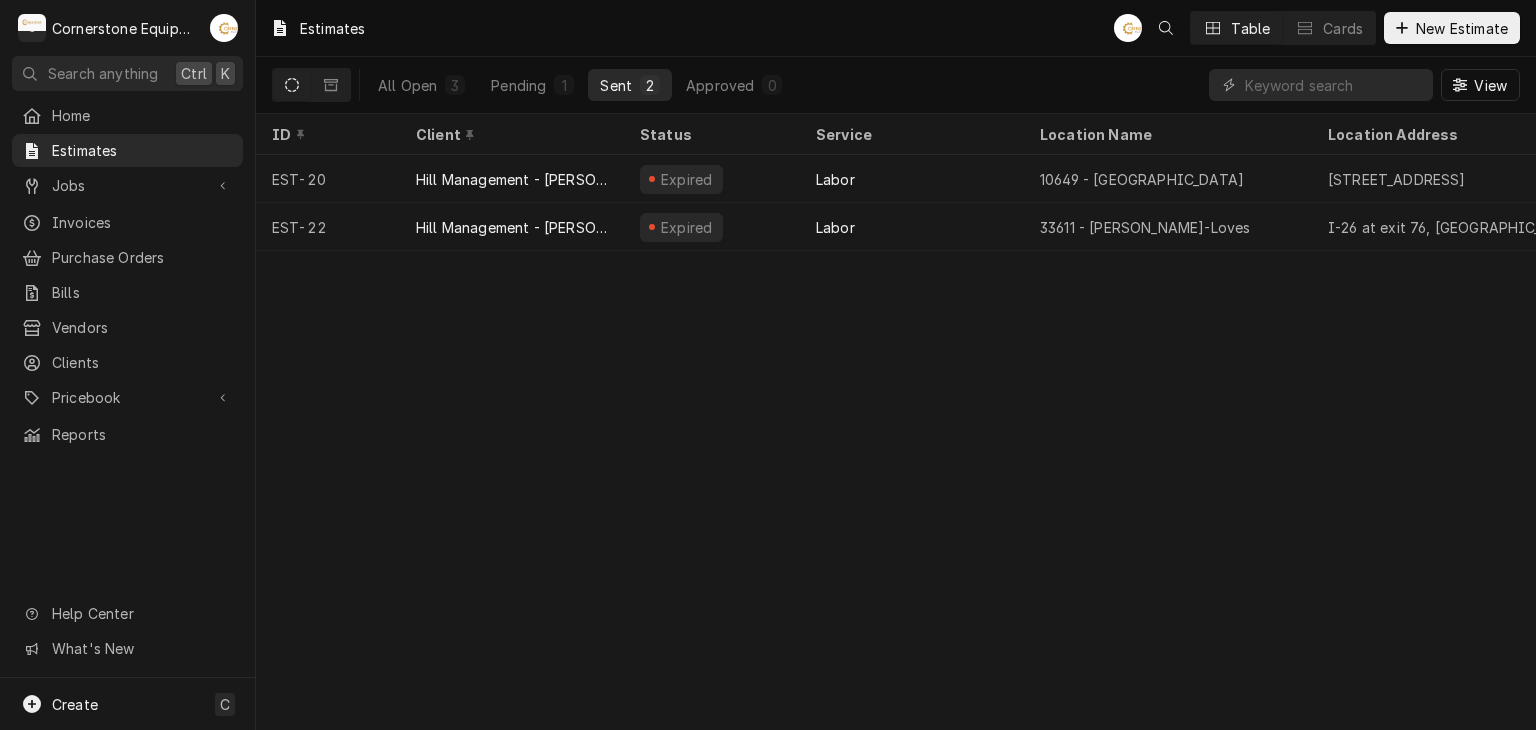 scroll, scrollTop: 0, scrollLeft: 0, axis: both 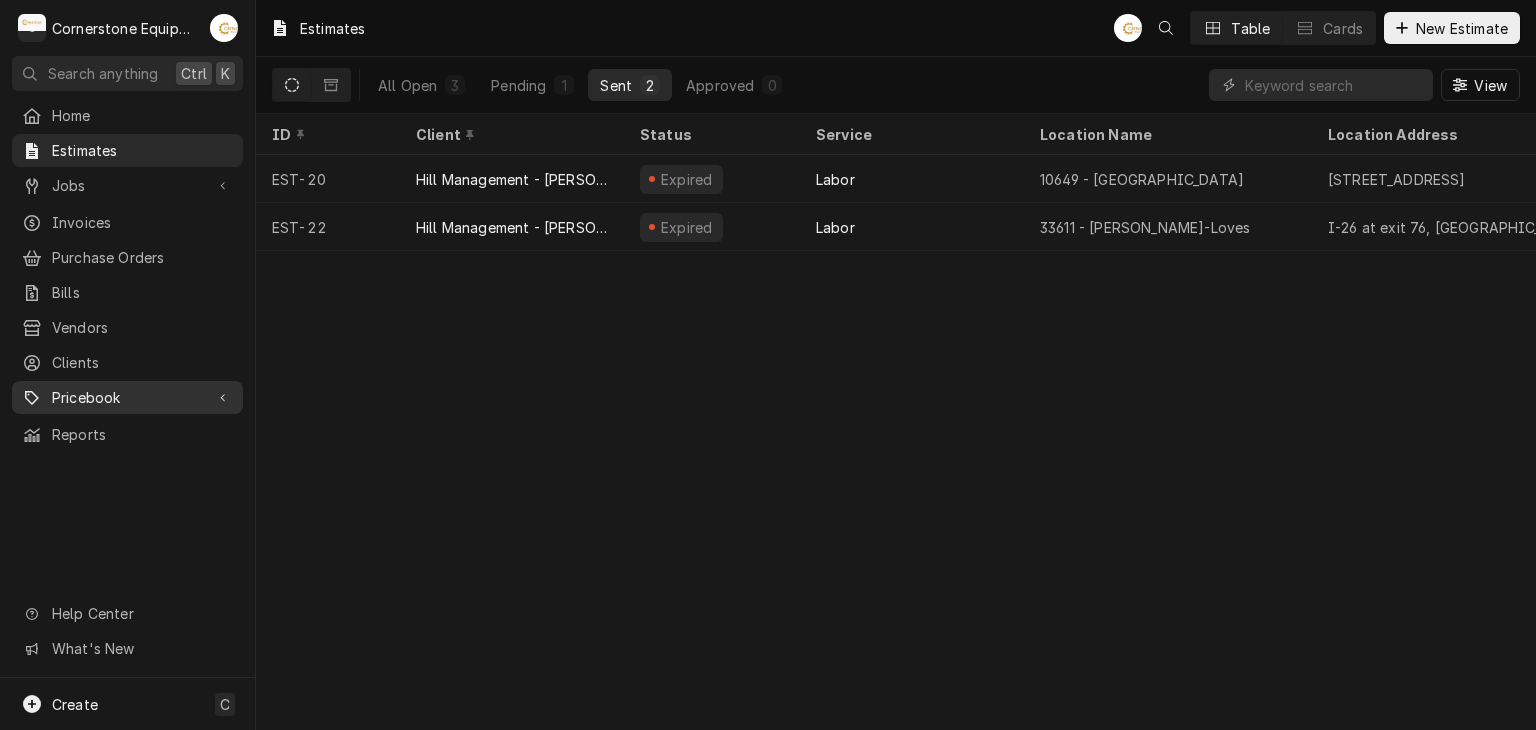 drag, startPoint x: 120, startPoint y: 392, endPoint x: 135, endPoint y: 397, distance: 15.811388 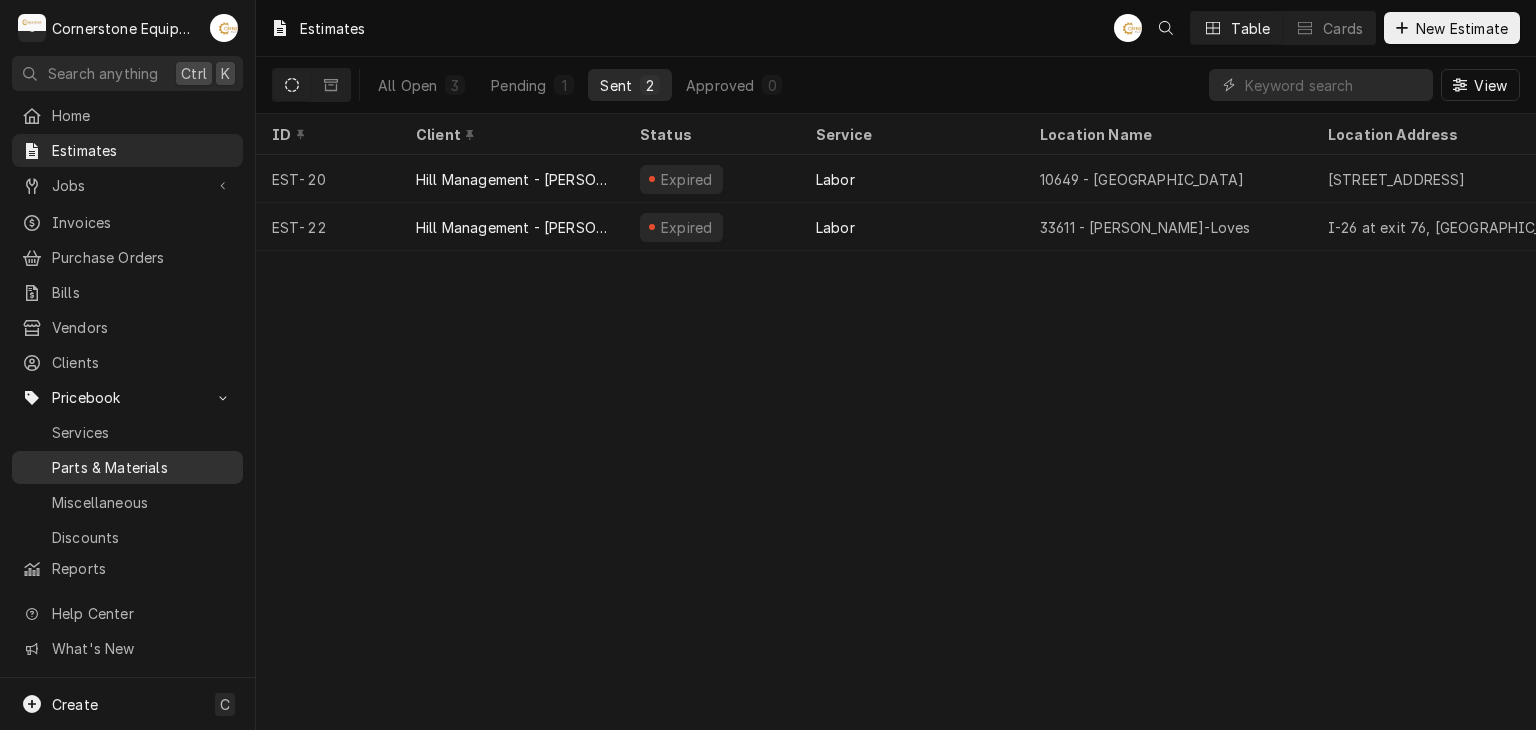 click on "Parts & Materials" at bounding box center [142, 467] 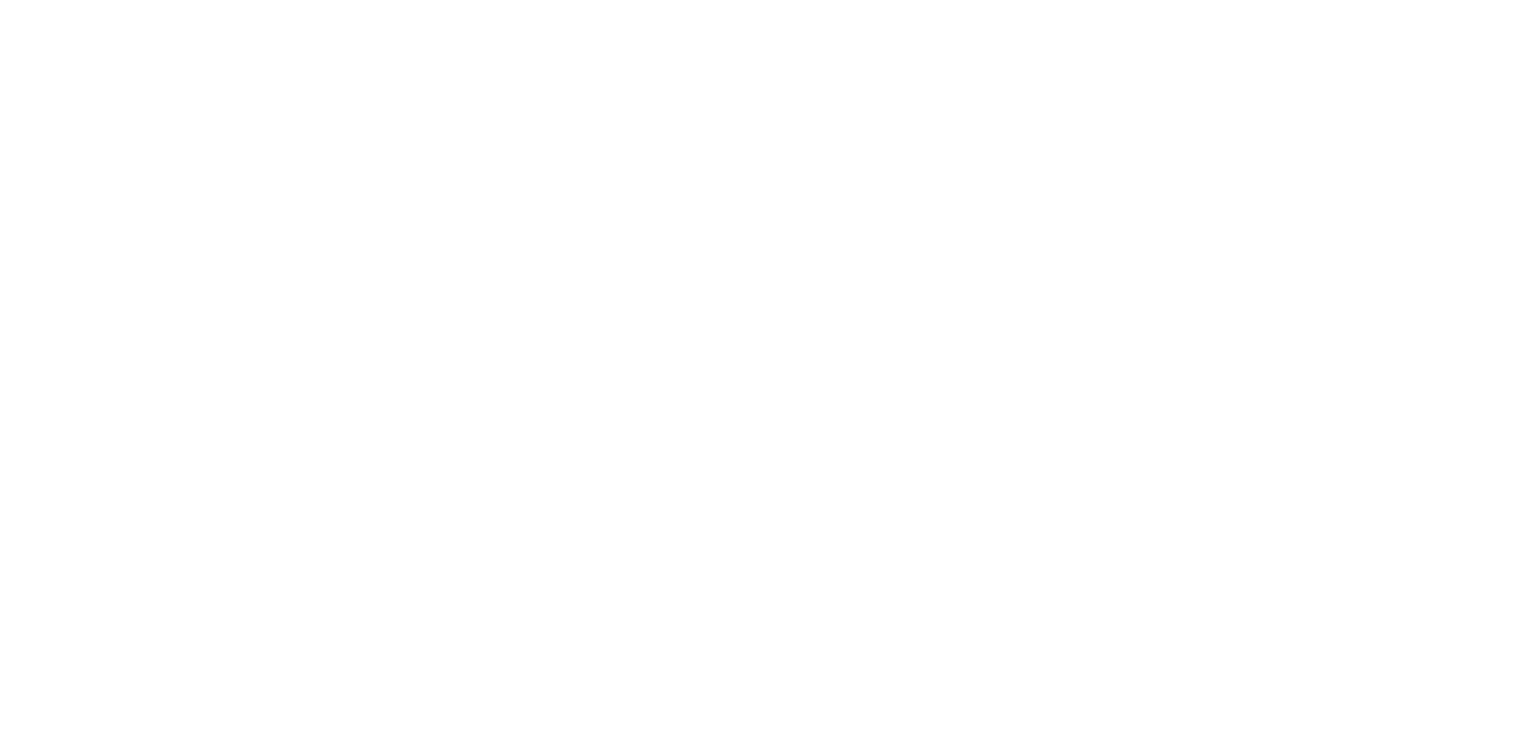 scroll, scrollTop: 0, scrollLeft: 0, axis: both 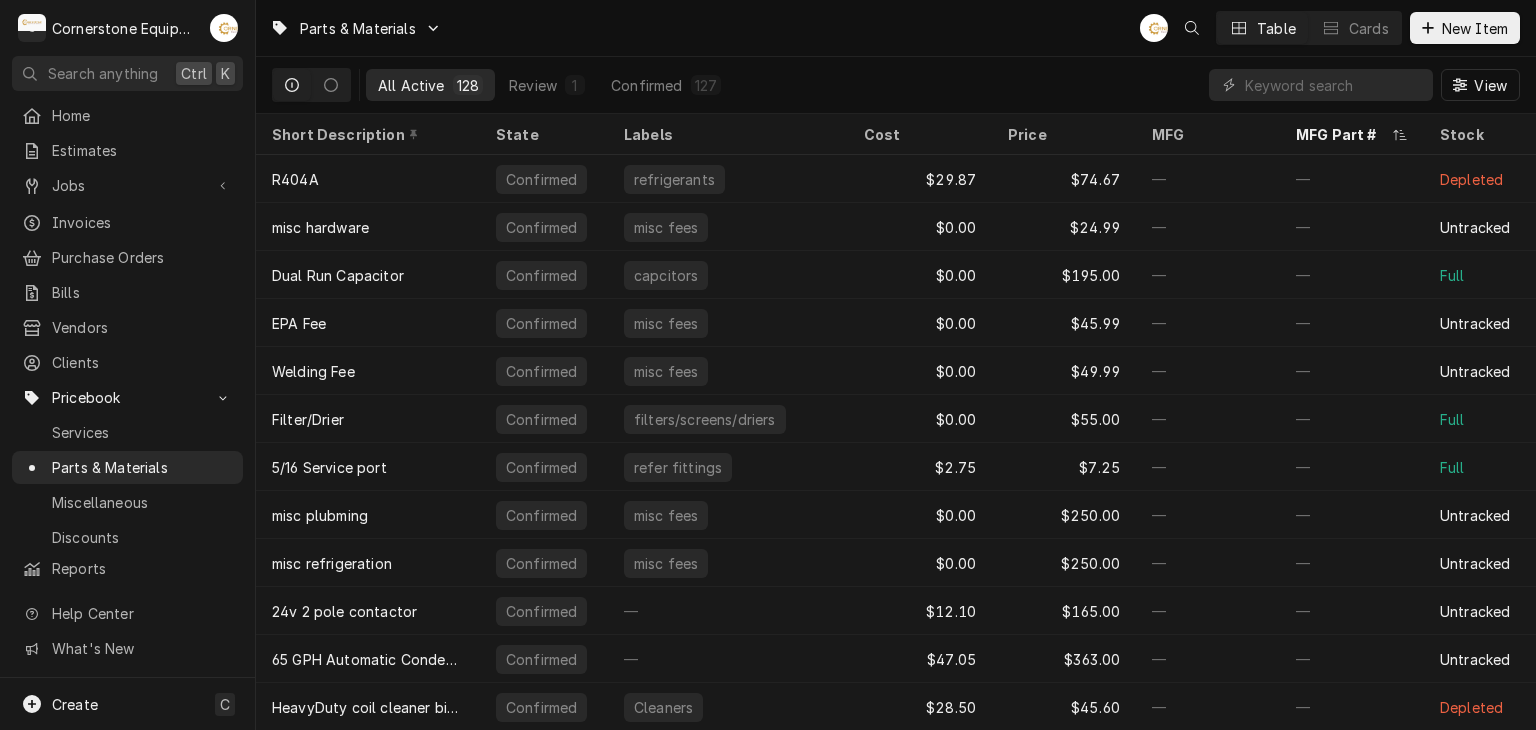 click on "View" at bounding box center (1364, 85) 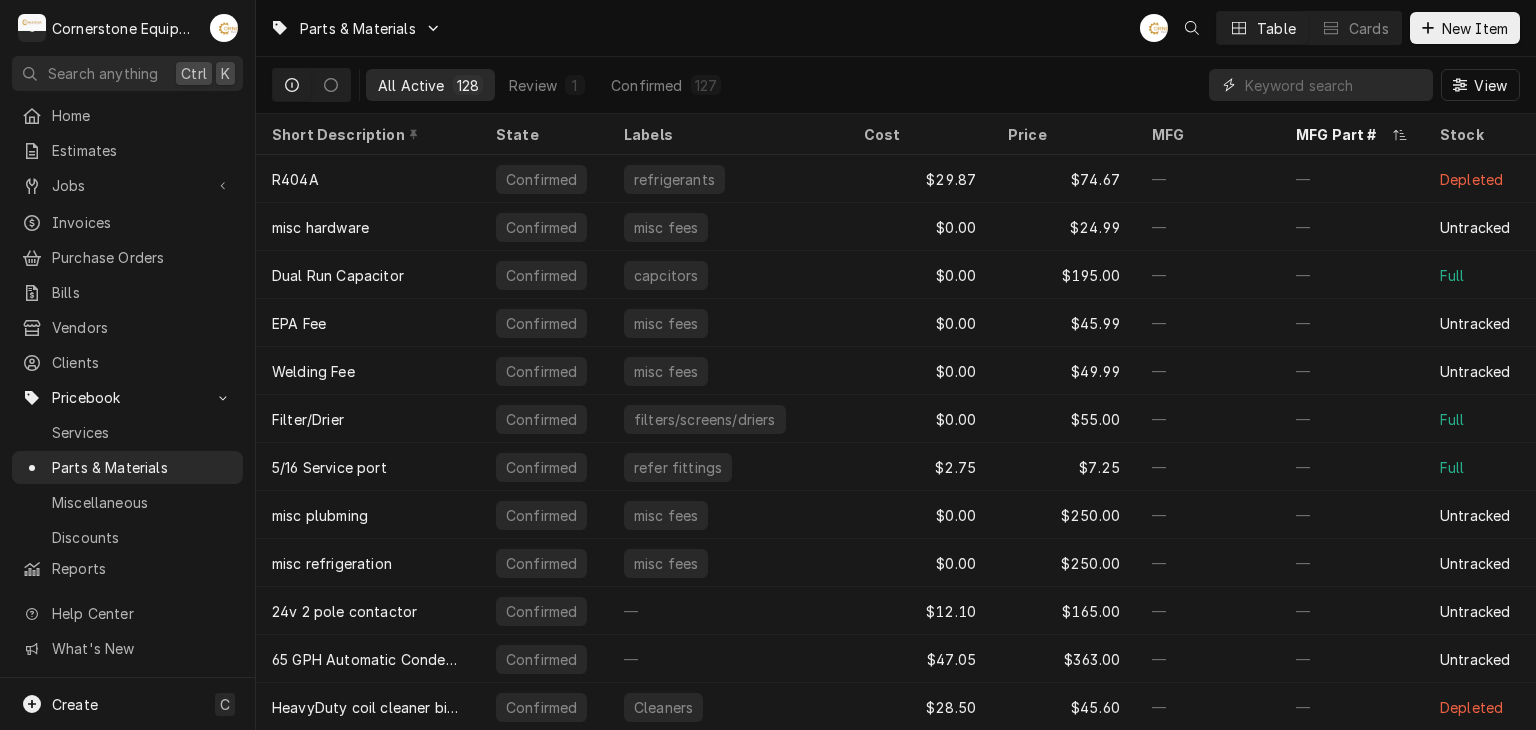 click at bounding box center [1334, 85] 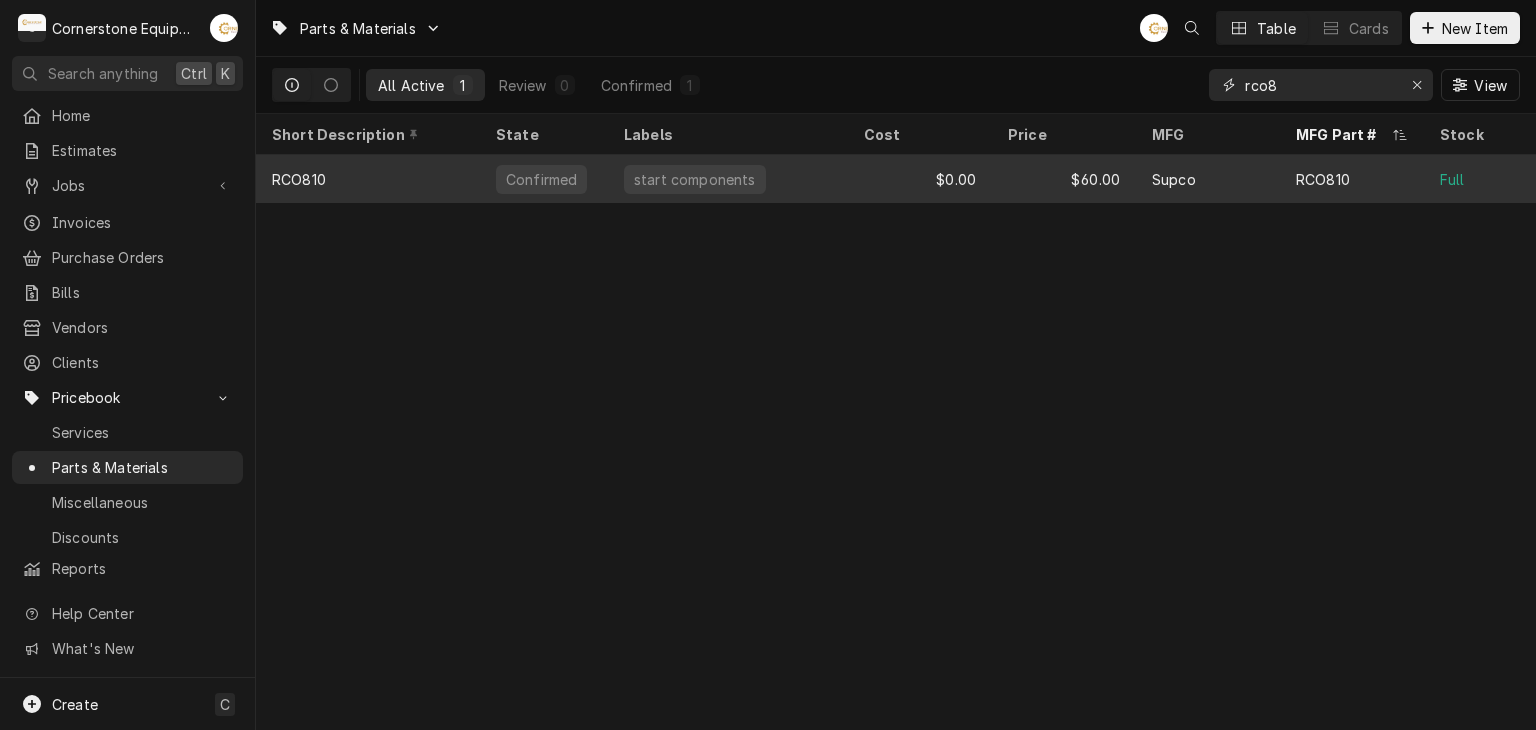 type on "rco8" 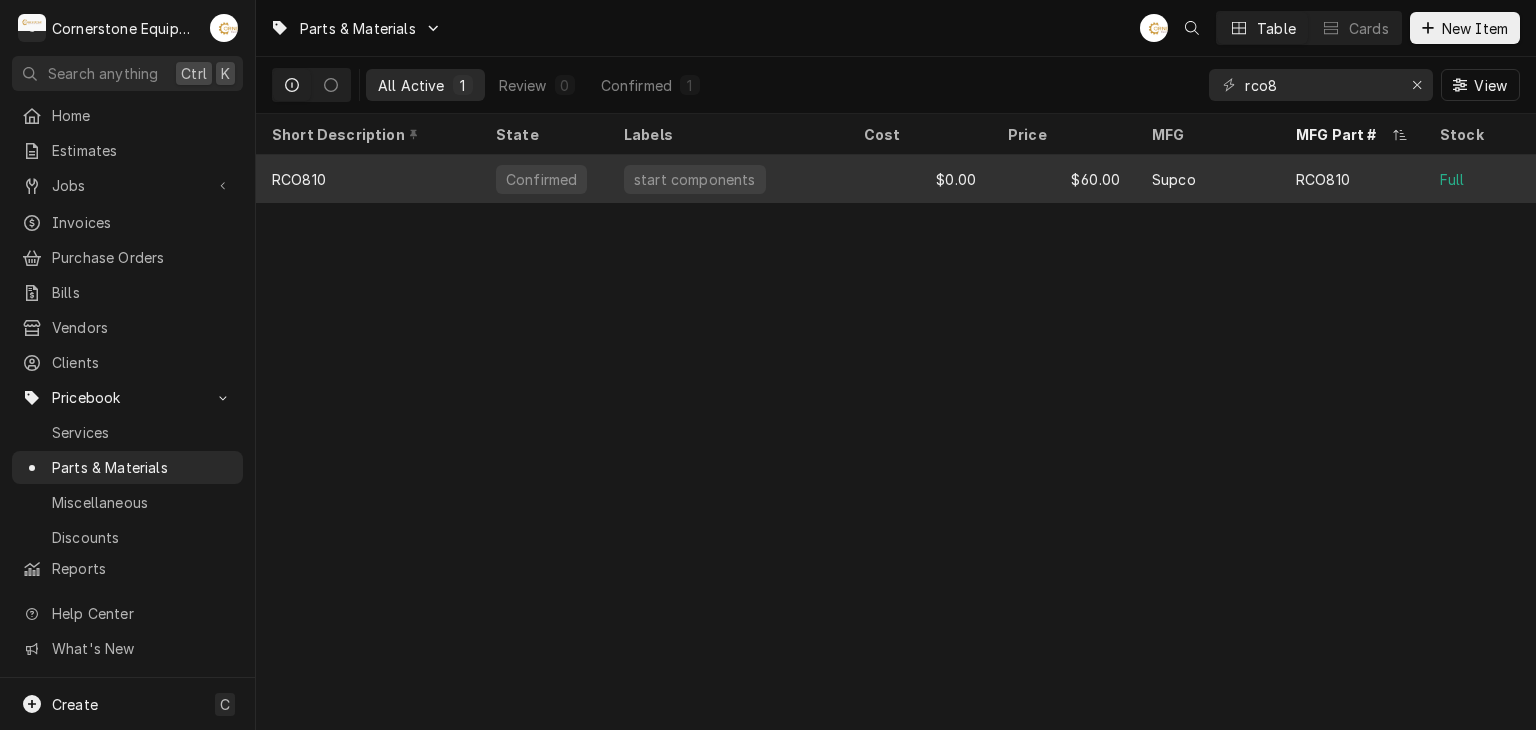 click on "start components" at bounding box center [728, 179] 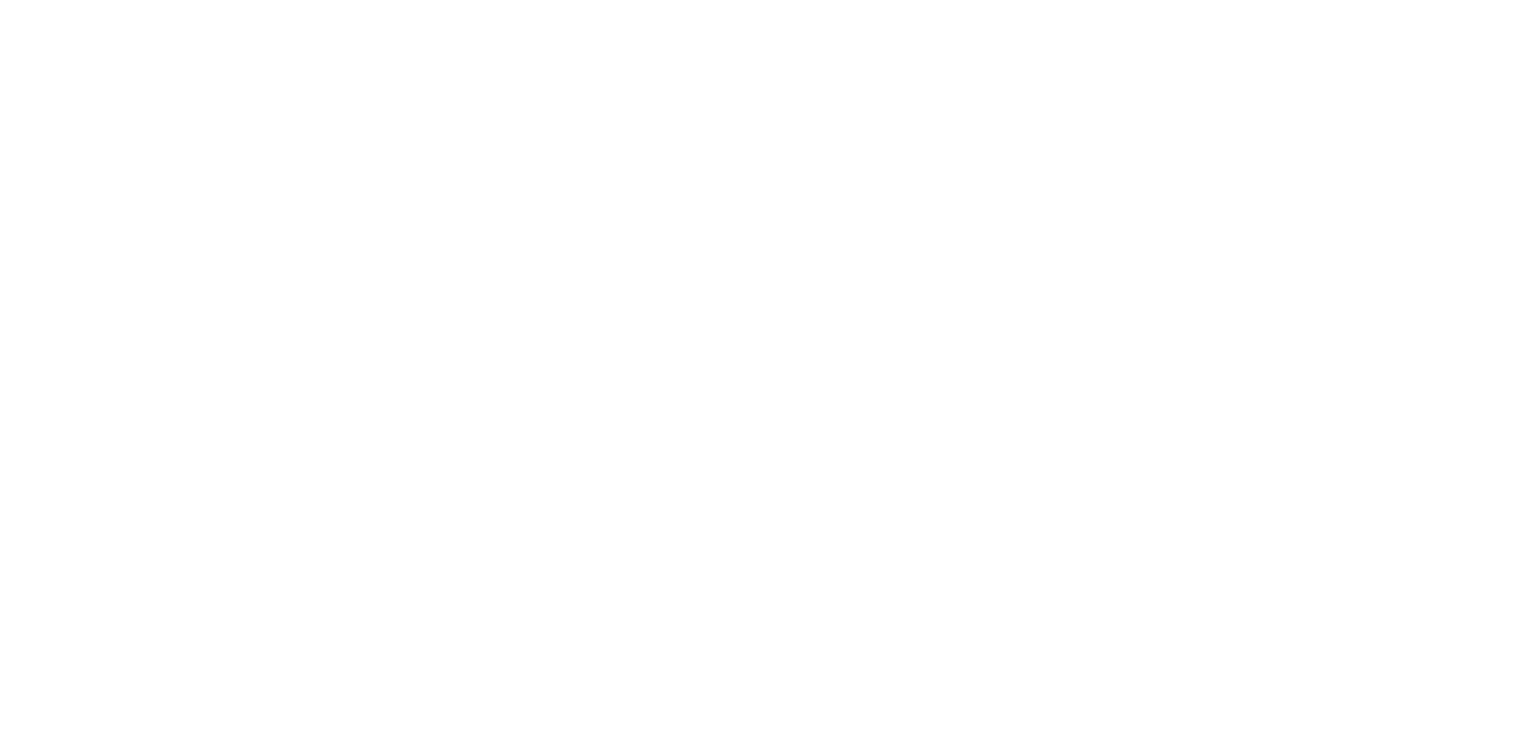 scroll, scrollTop: 0, scrollLeft: 0, axis: both 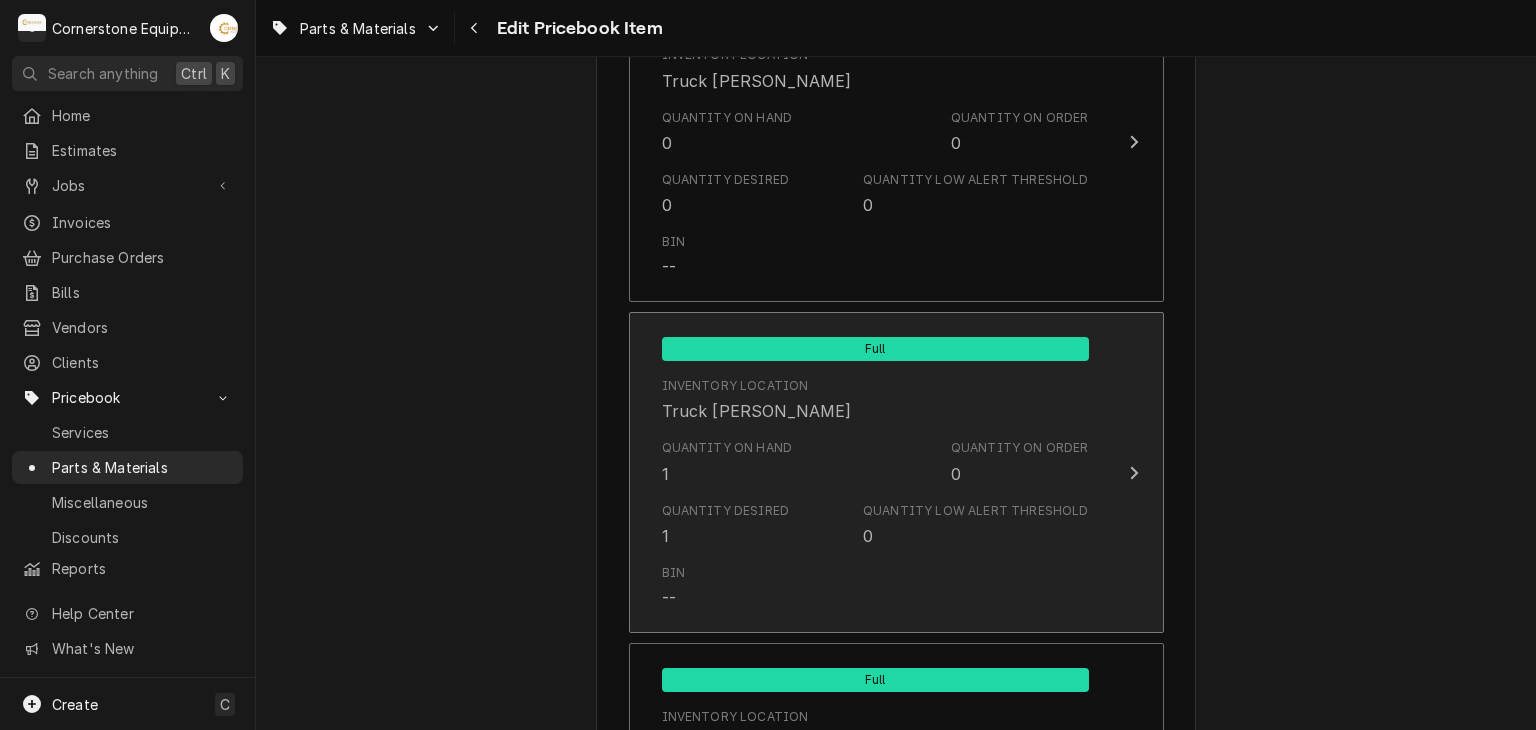 click on "Inventory Location Truck Mathew" at bounding box center (757, 400) 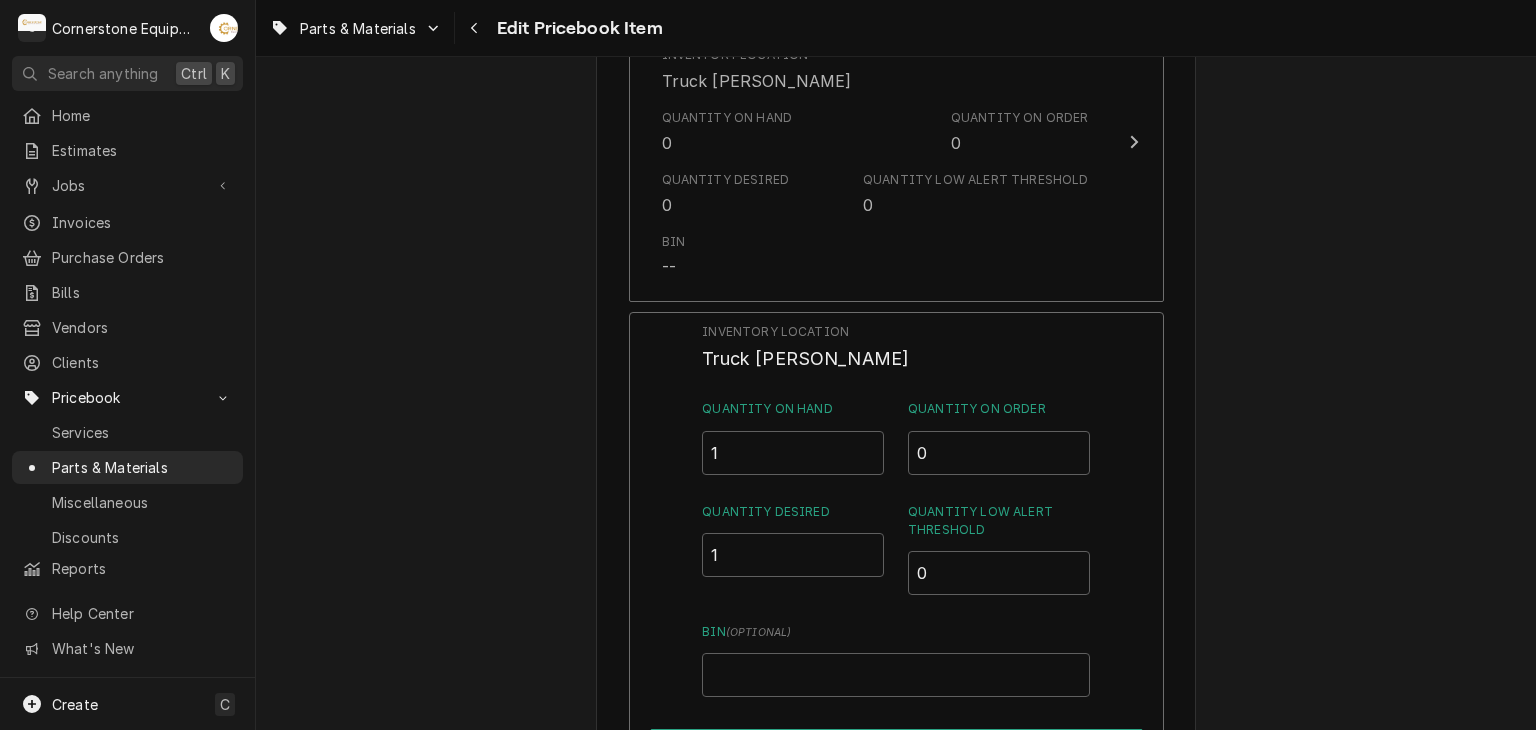 click on "Use the fields below to edit this PriceBook item. Note that changes made here will not be reflected on existing Estimates, Jobs, or Invoices. Active Status Item Type Choose PriceBook item type... Service Charge Part or Material Miscellaneous Charge Discount Tax Short Description RCO810 Labels  ( optional ) start components Part Type Your connected accounting system does not support changing a part from inventory to non-inventory. Please deactivate this part and create another if you wish to switch to non-inventory. Unit Cost  ( optional ) $ 0 Default Unit Price $ 60 Tax Manufacturer  ( optional ) Supco Manufacturer Part #  ( optional ) RCO810 Detailed Summary Template  ( optional ) 3 in 1 Start kit 1/12 - 1/10 - 1/8 - 1/6 - 1/5 Internal Notes  ( optional ) Vendor Part Information Add Vendor Cost Inventory Levels Full Inventory Location Truck Andrew Quantity on Hand 0 Quantity on Order 0 Quantity Desired 0 Quantity Low Alert Threshold 0 Bin -- Inventory Location Truck Mathew Quantity on Hand 1 0 1 0 Bin  ( ) 0" at bounding box center (896, -55) 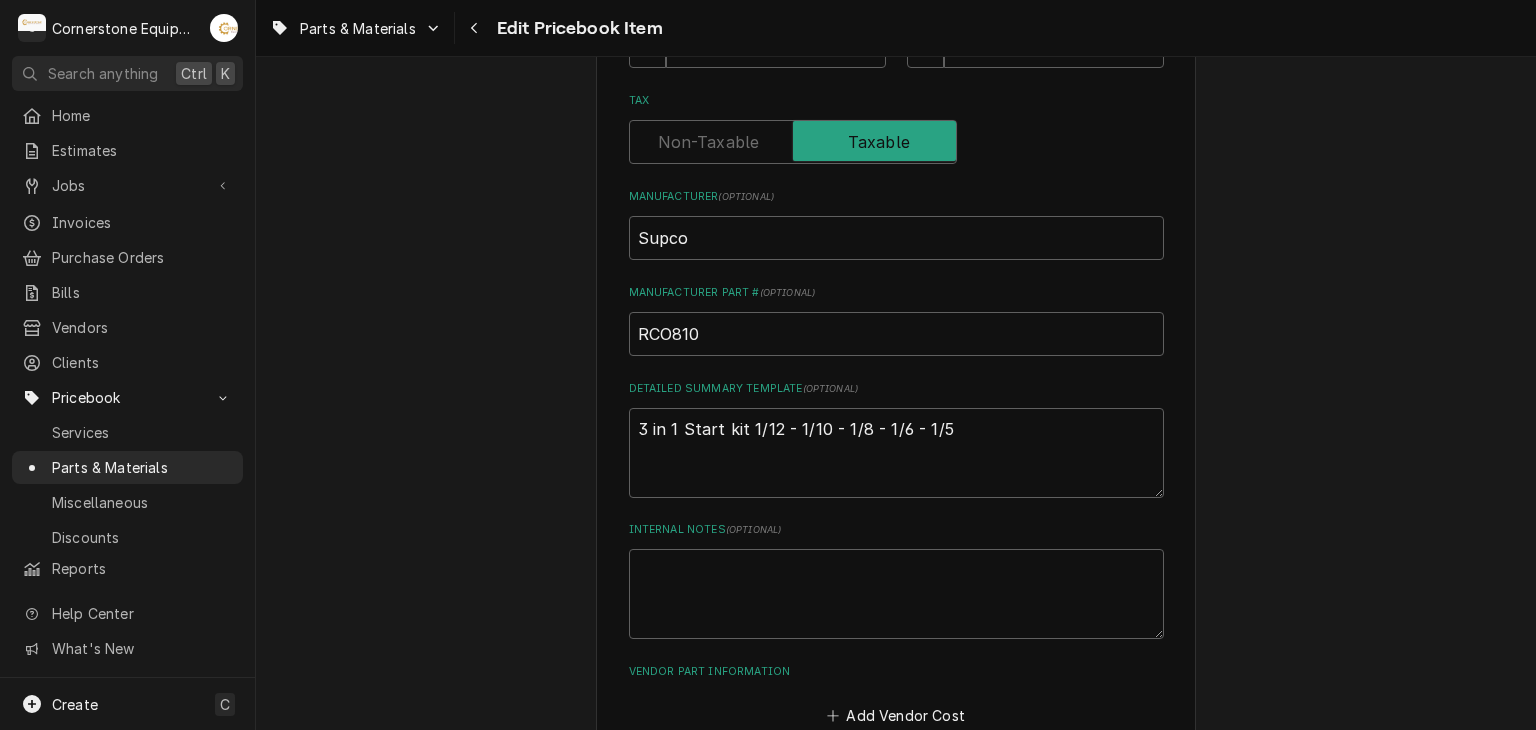 scroll, scrollTop: 400, scrollLeft: 0, axis: vertical 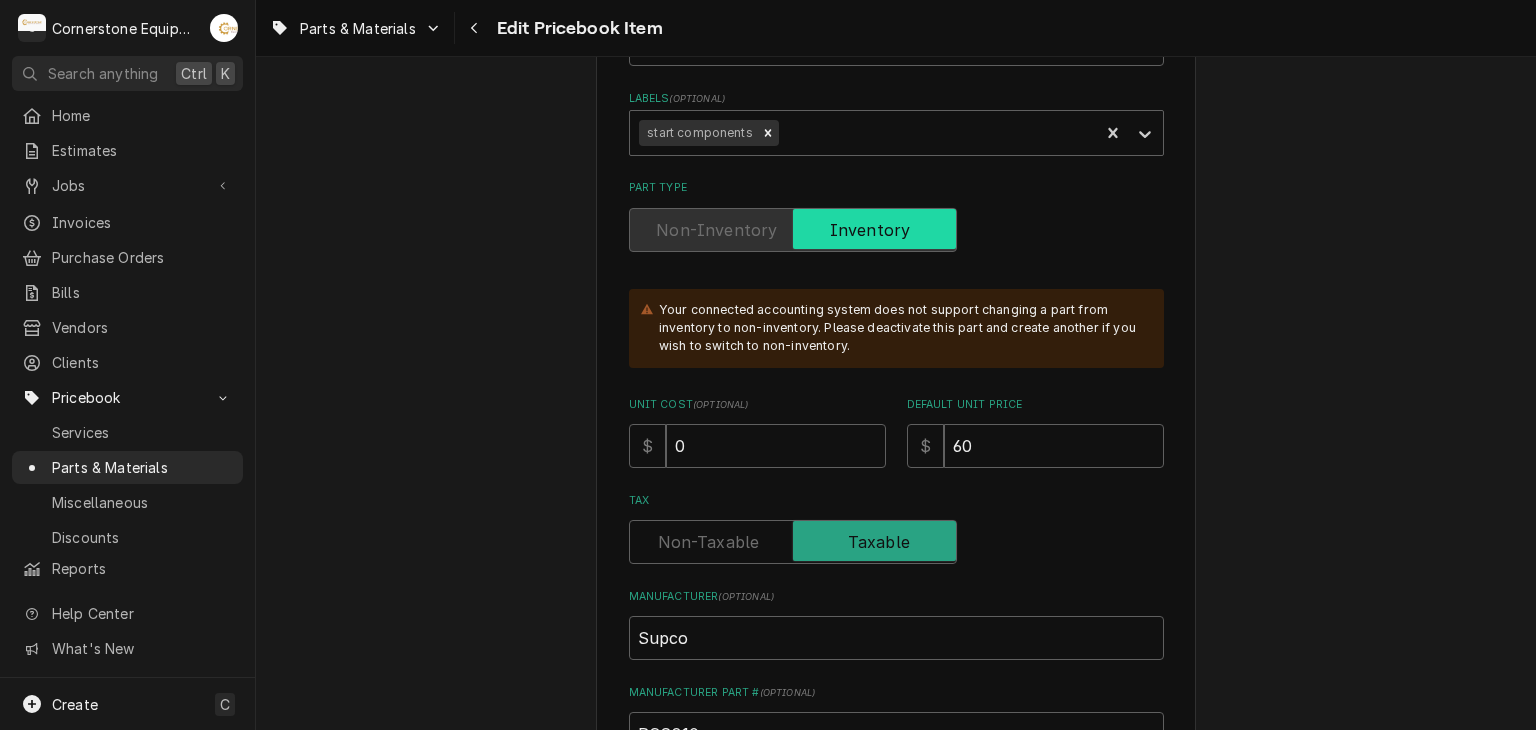 click on "Use the fields below to edit this PriceBook item. Note that changes made here will not be reflected on existing Estimates, Jobs, or Invoices. Active Status Item Type Choose PriceBook item type... Service Charge Part or Material Miscellaneous Charge Discount Tax Short Description RCO810 Labels  ( optional ) start components Part Type Your connected accounting system does not support changing a part from inventory to non-inventory. Please deactivate this part and create another if you wish to switch to non-inventory. Unit Cost  ( optional ) $ 0 Default Unit Price $ 60 Tax Manufacturer  ( optional ) Supco Manufacturer Part #  ( optional ) RCO810 Detailed Summary Template  ( optional ) 3 in 1 Start kit 1/12 - 1/10 - 1/8 - 1/6 - 1/5 Internal Notes  ( optional ) Vendor Part Information Add Vendor Cost Inventory Levels Full Inventory Location Truck Andrew Quantity on Hand 0 Quantity on Order 0 Quantity Desired 0 Quantity Low Alert Threshold 0 Bin -- Inventory Location Truck Mathew Quantity on Hand 1 0 1 0 Bin  ( ) 0" at bounding box center [896, 1145] 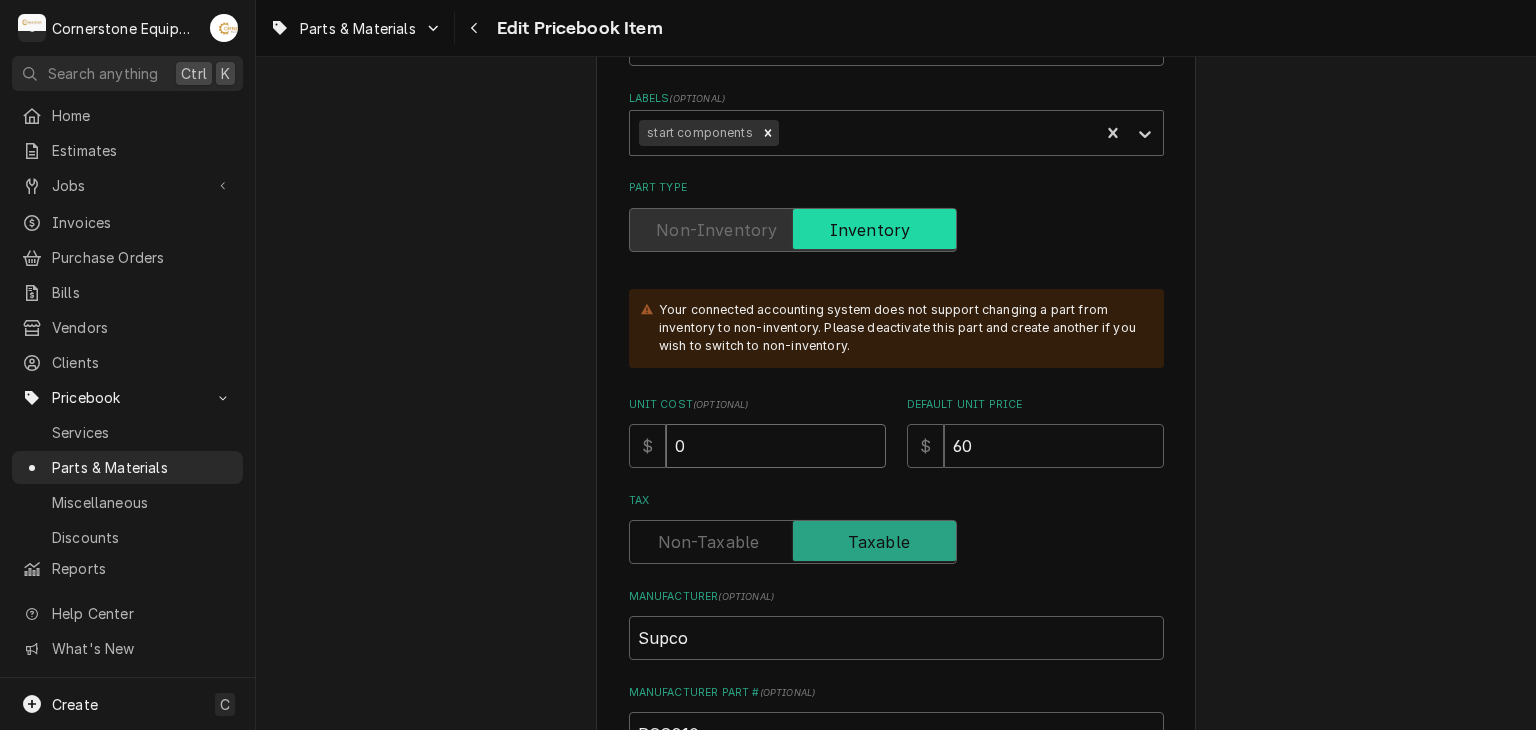 click on "0" at bounding box center (776, 446) 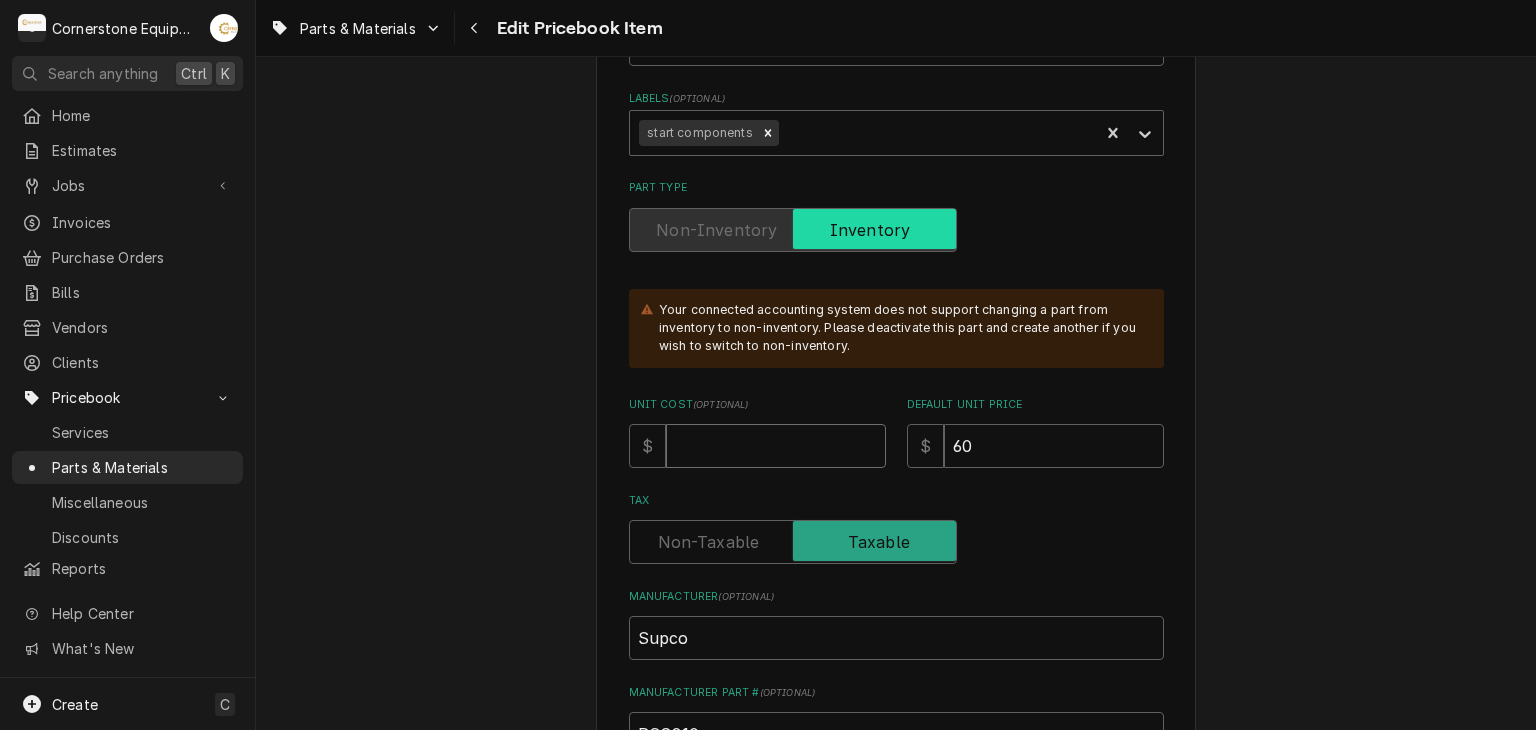 type on "x" 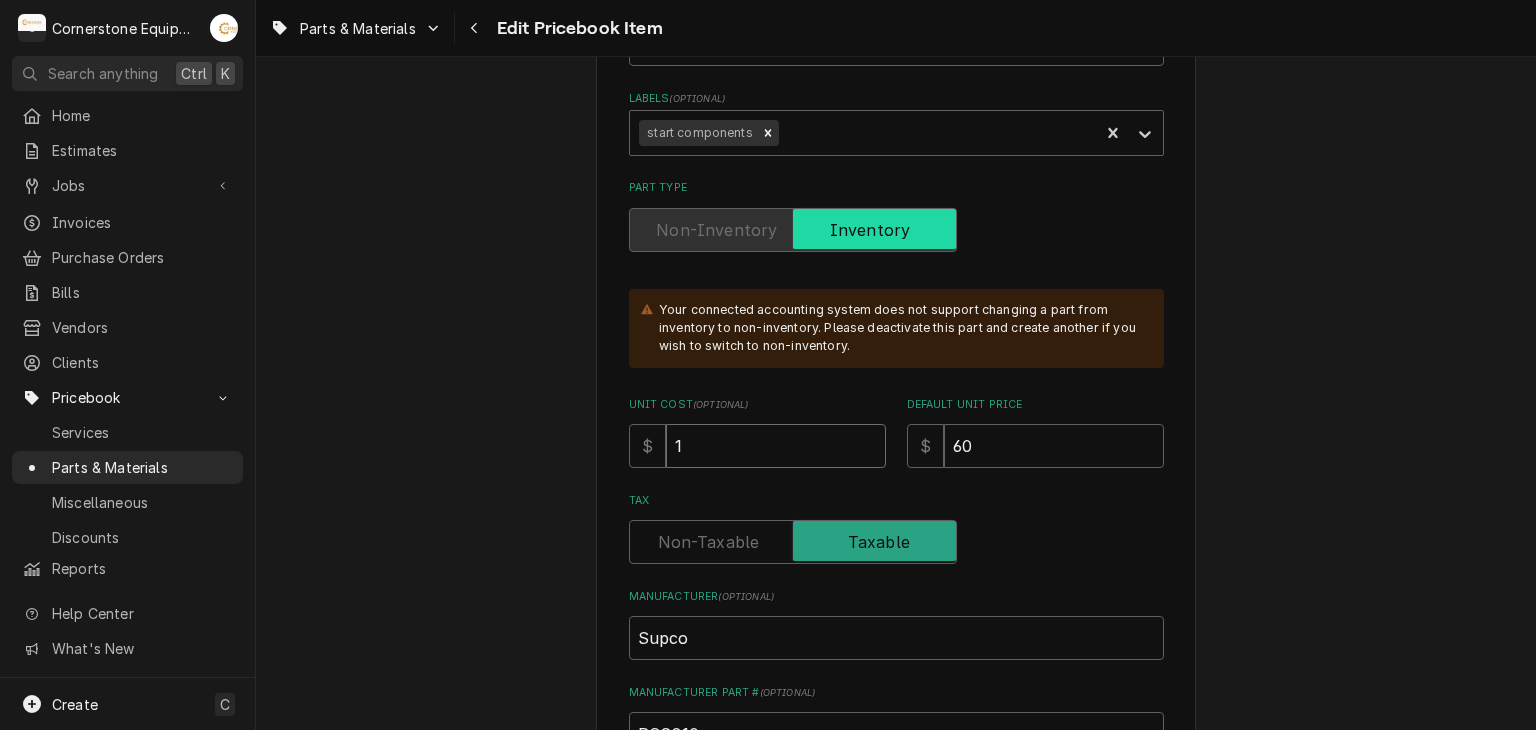 type on "x" 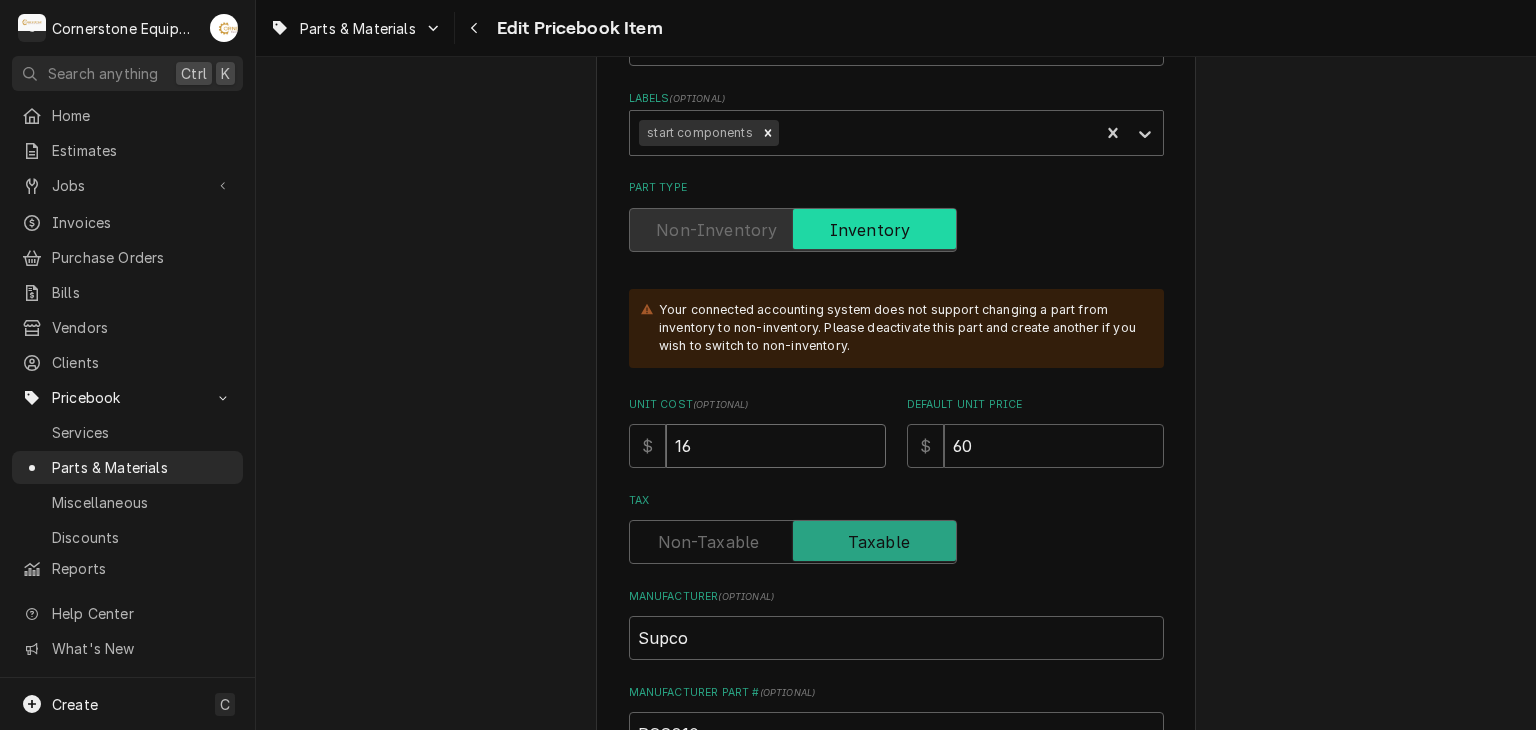 type on "x" 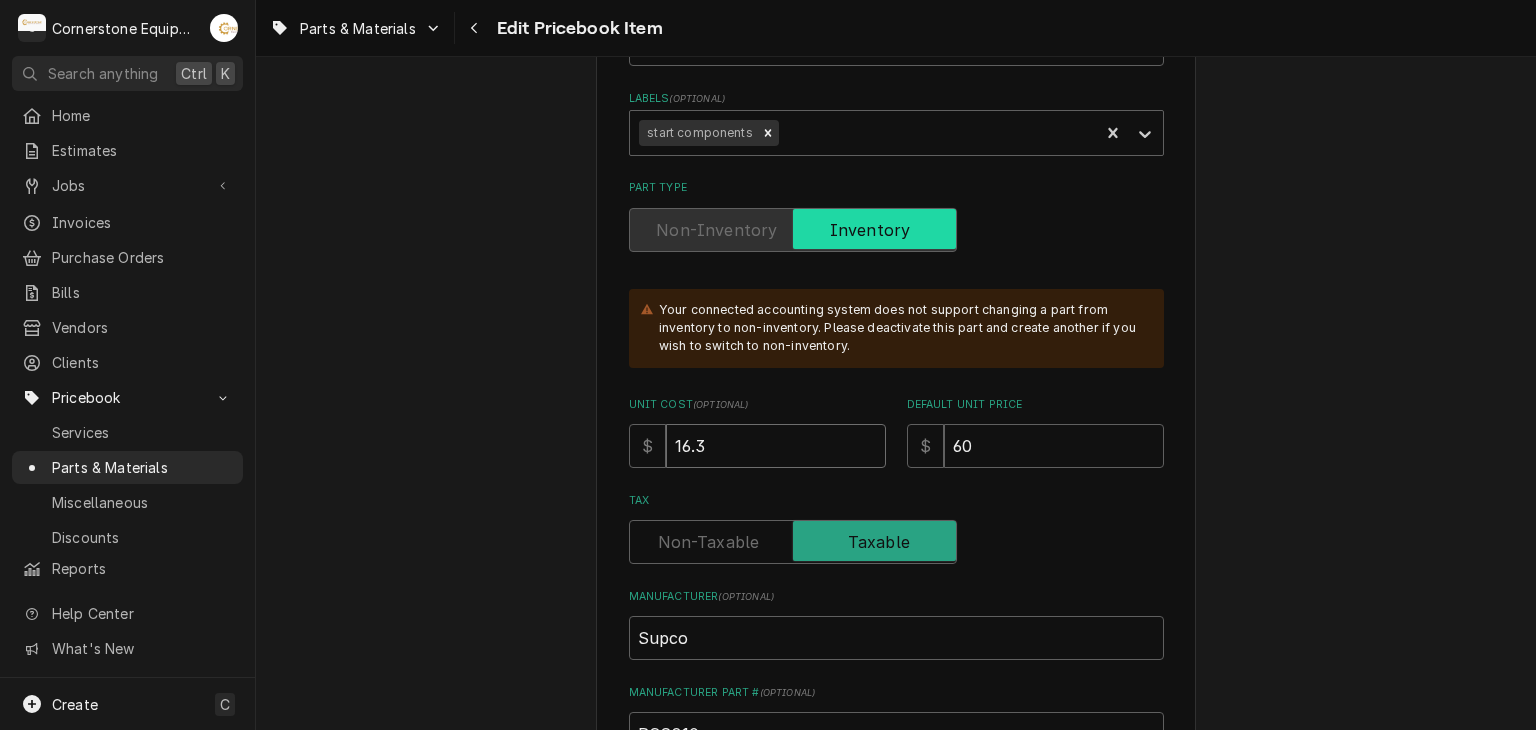 type on "x" 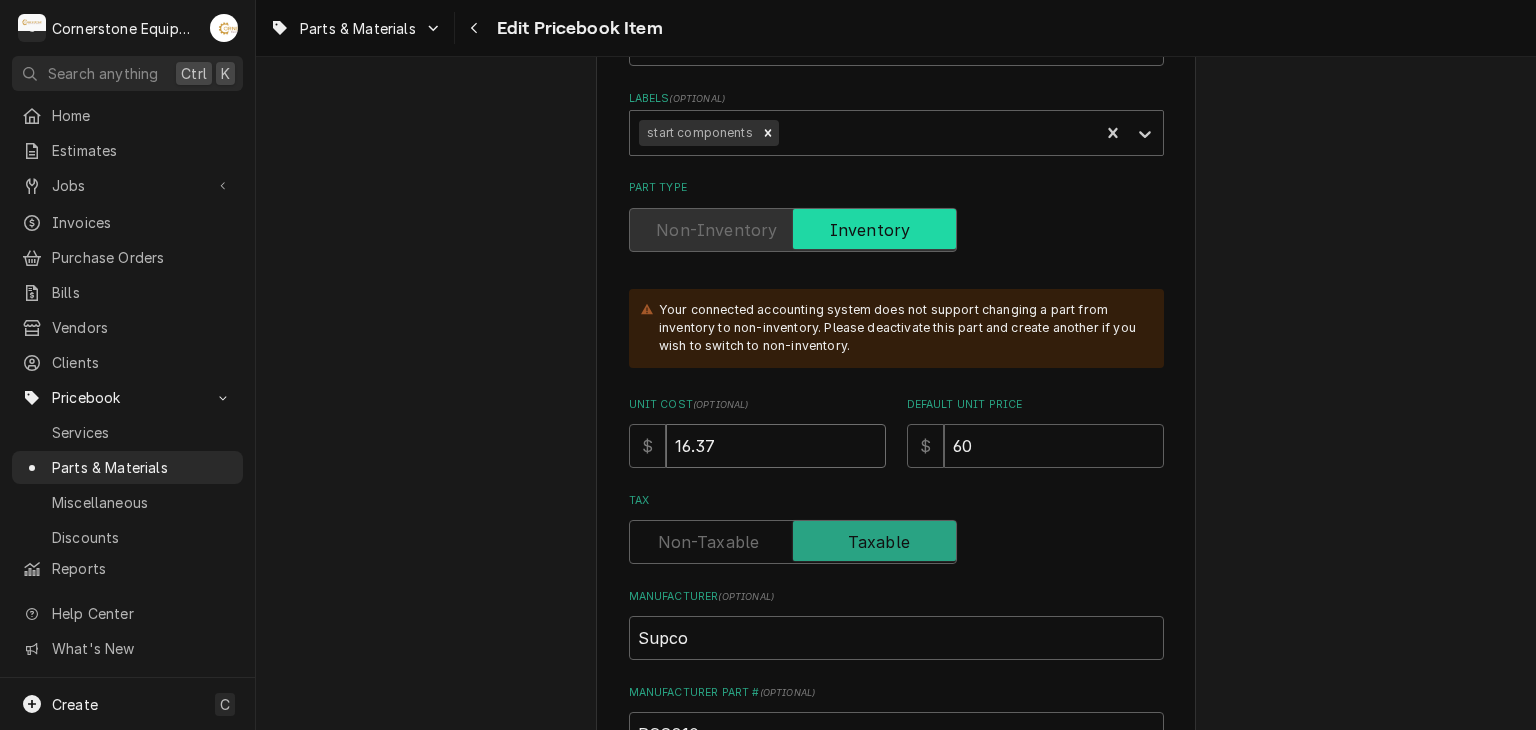 type on "16.37" 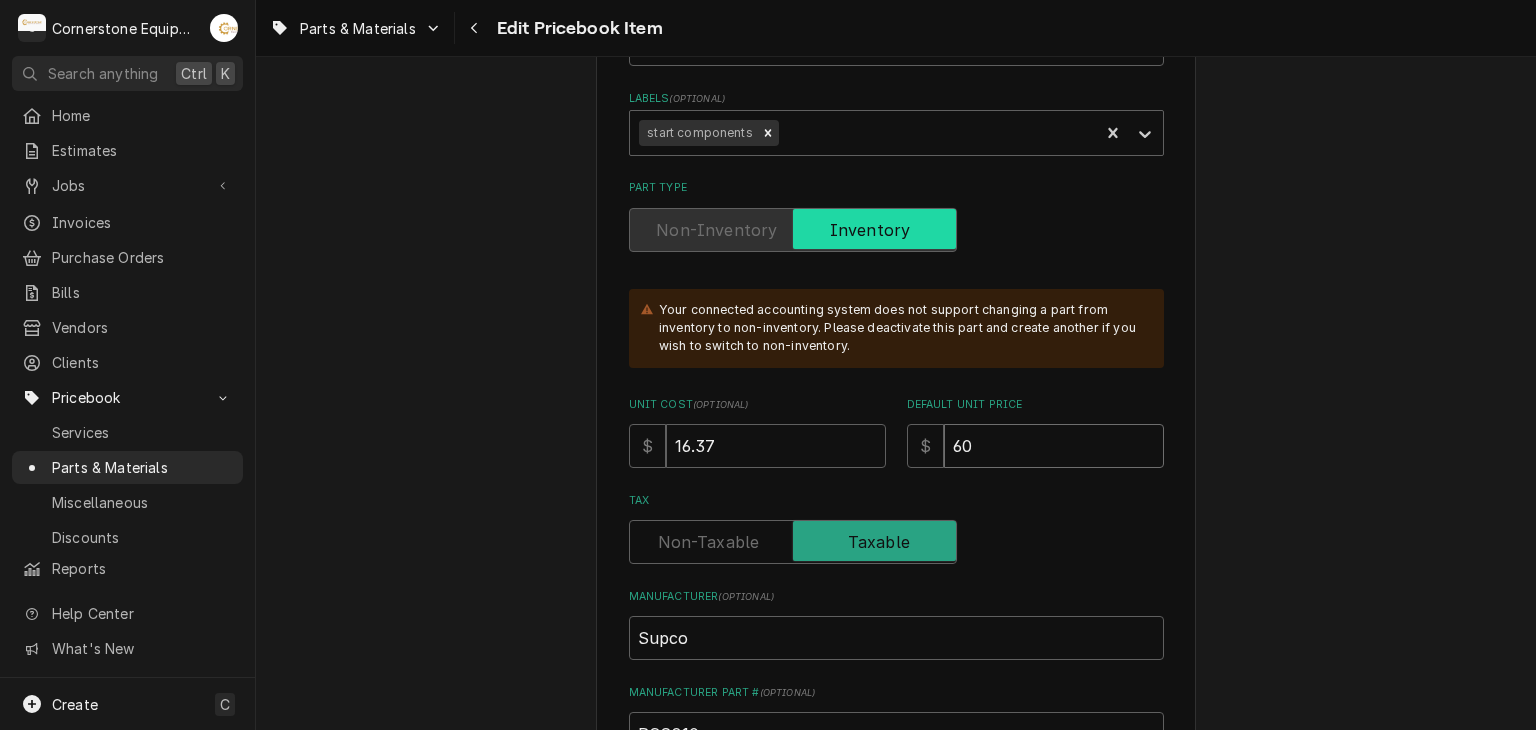 click on "60" at bounding box center [1054, 446] 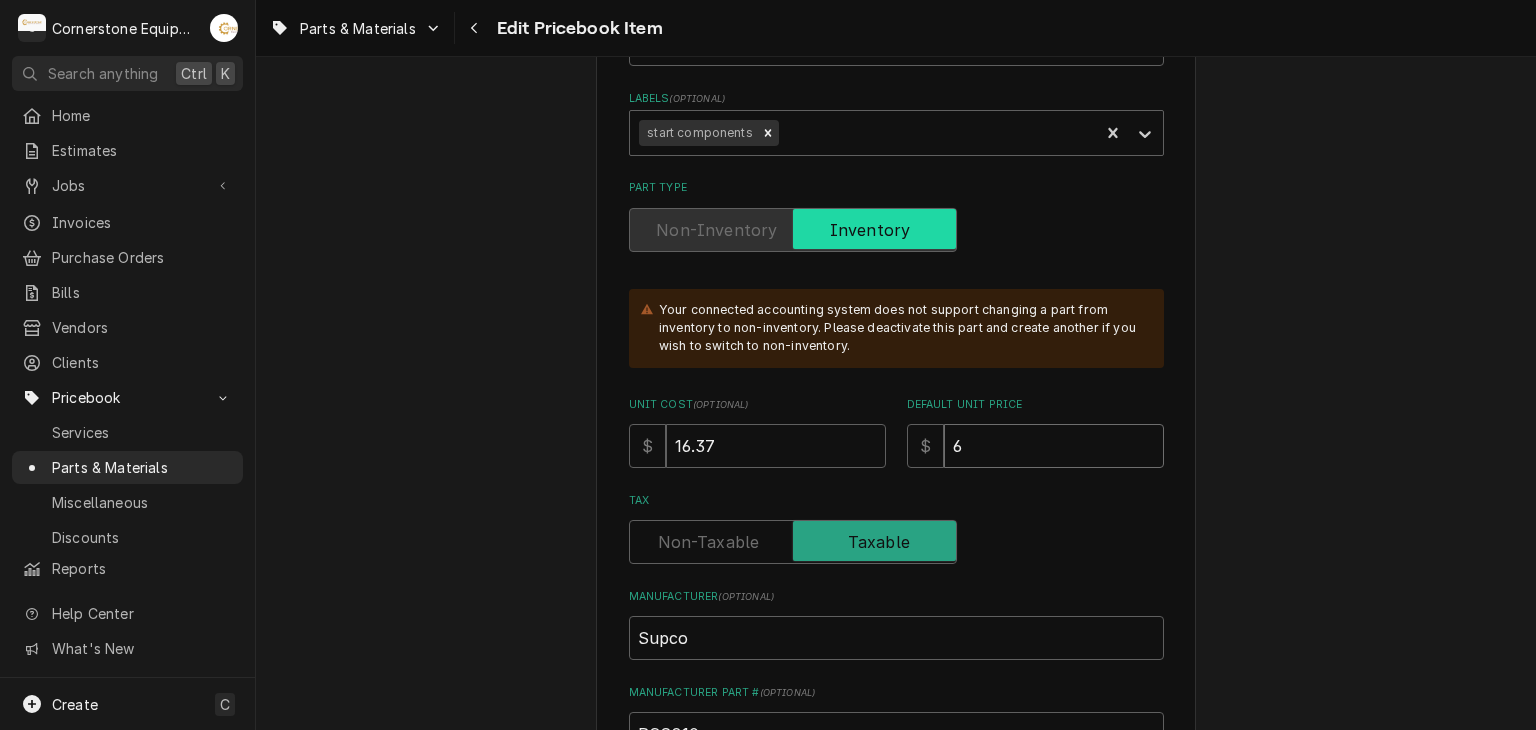type on "x" 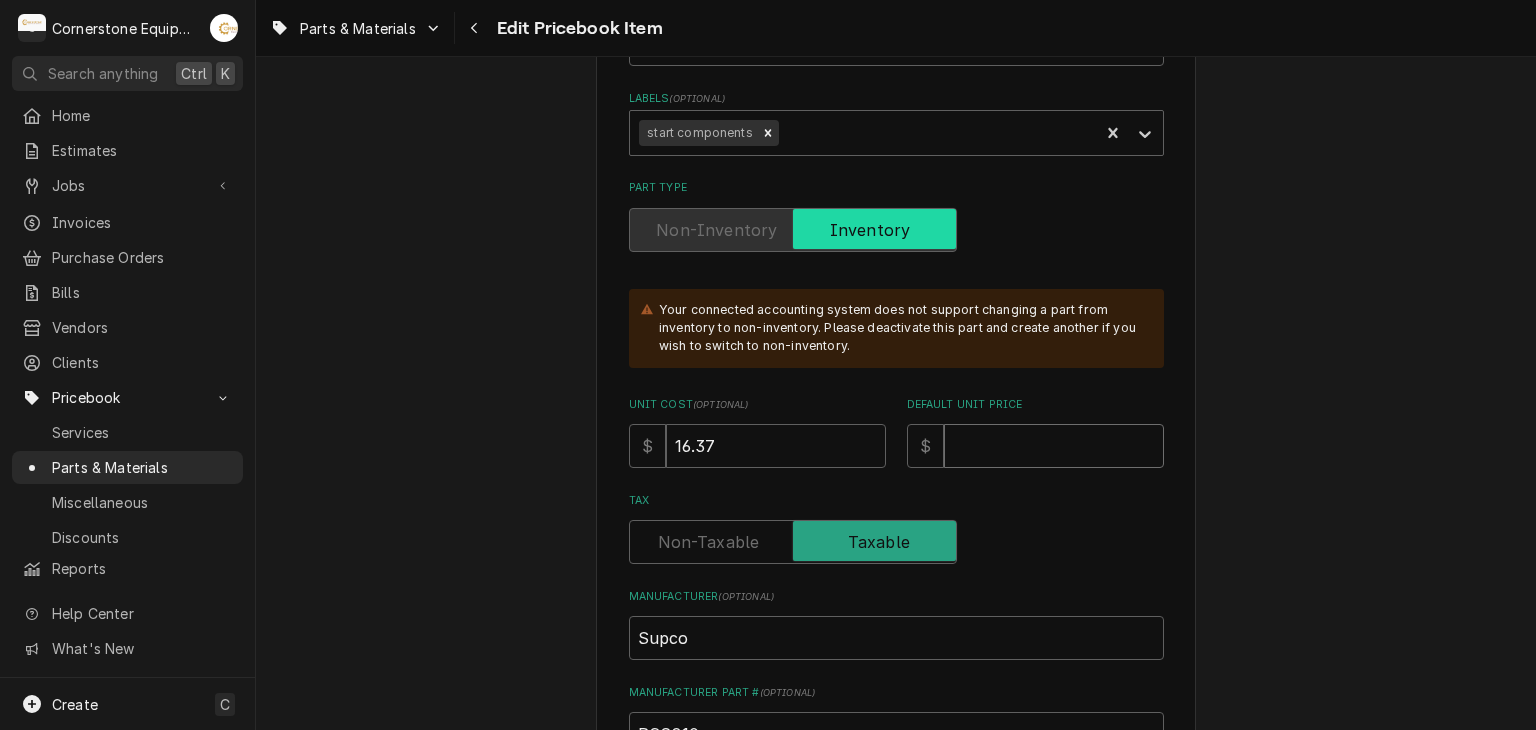 type on "x" 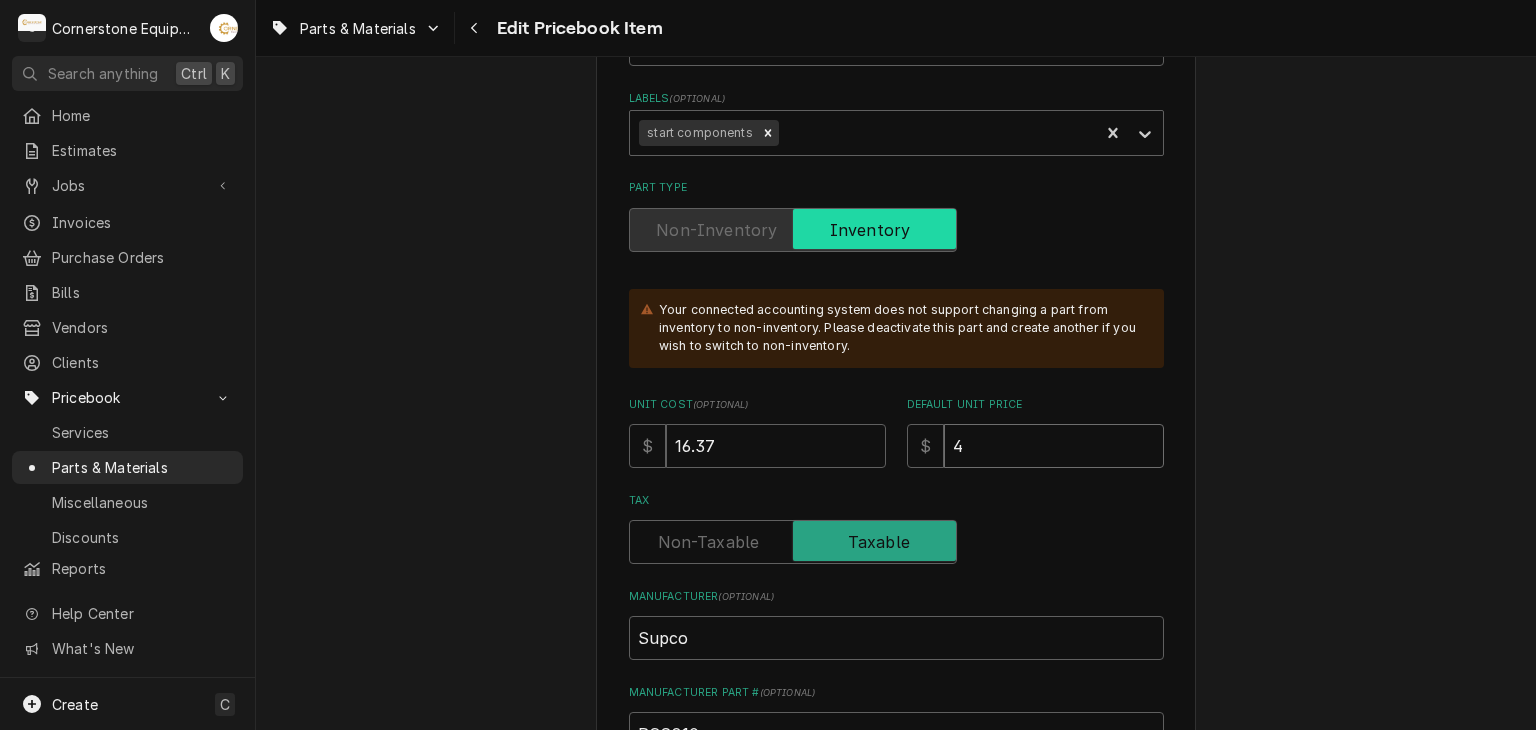 type on "x" 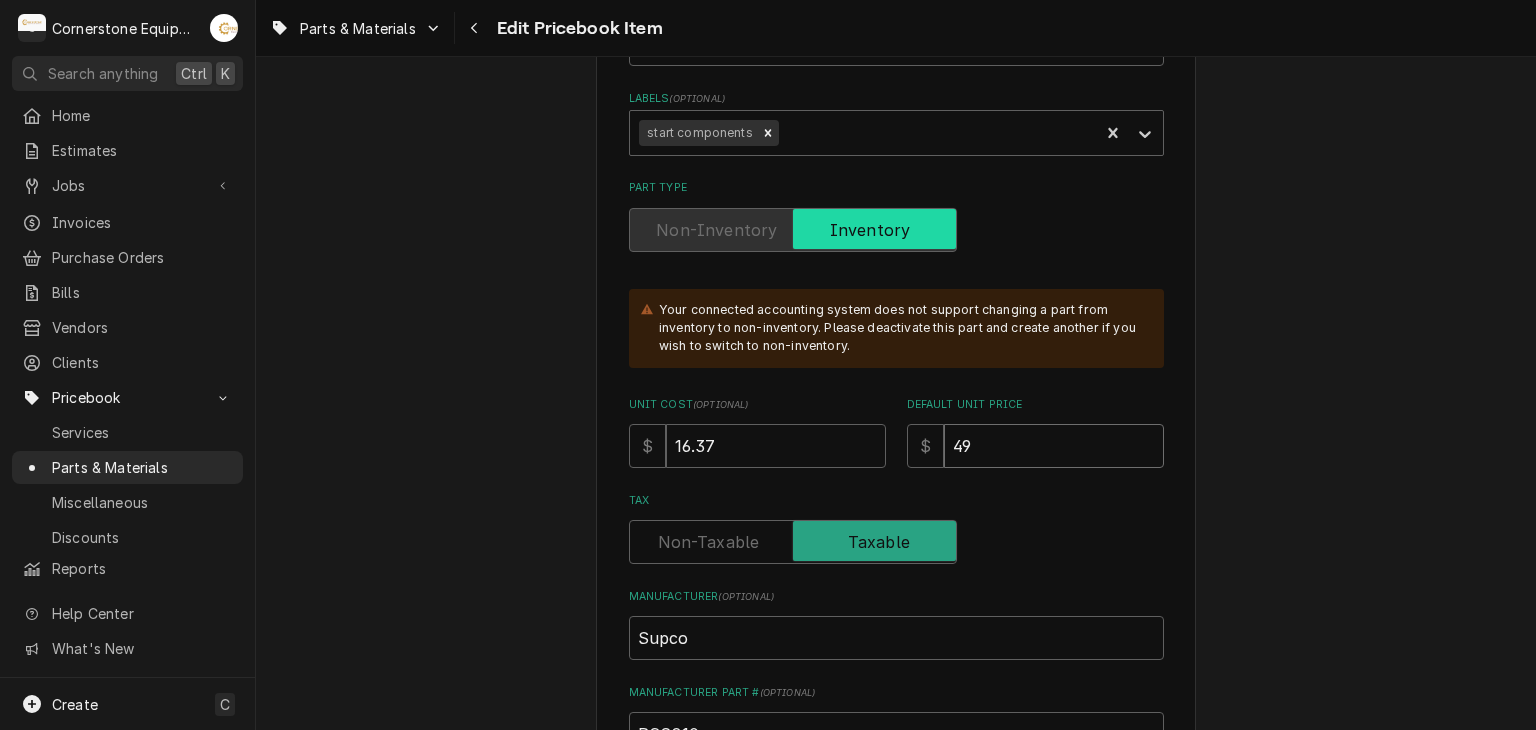 type on "x" 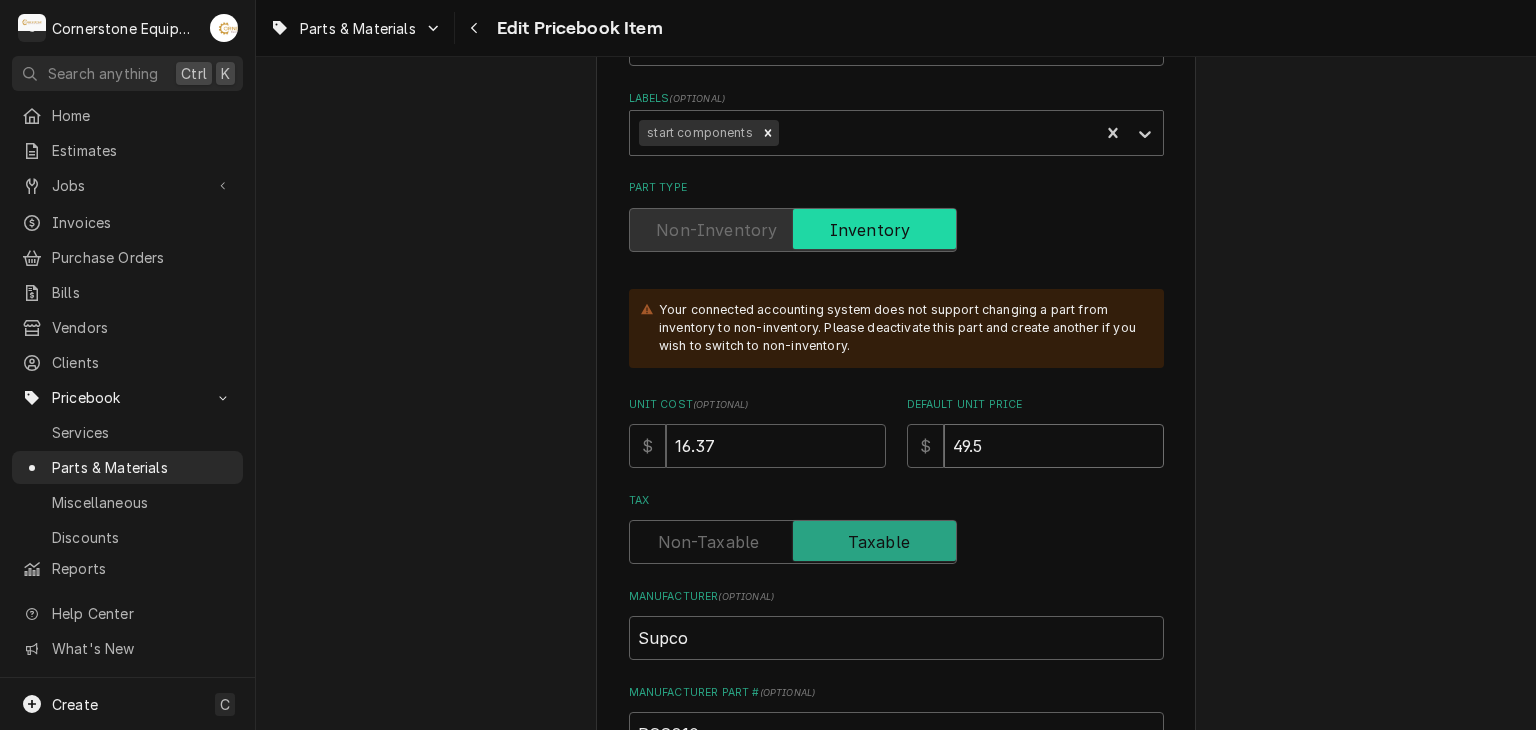 type on "x" 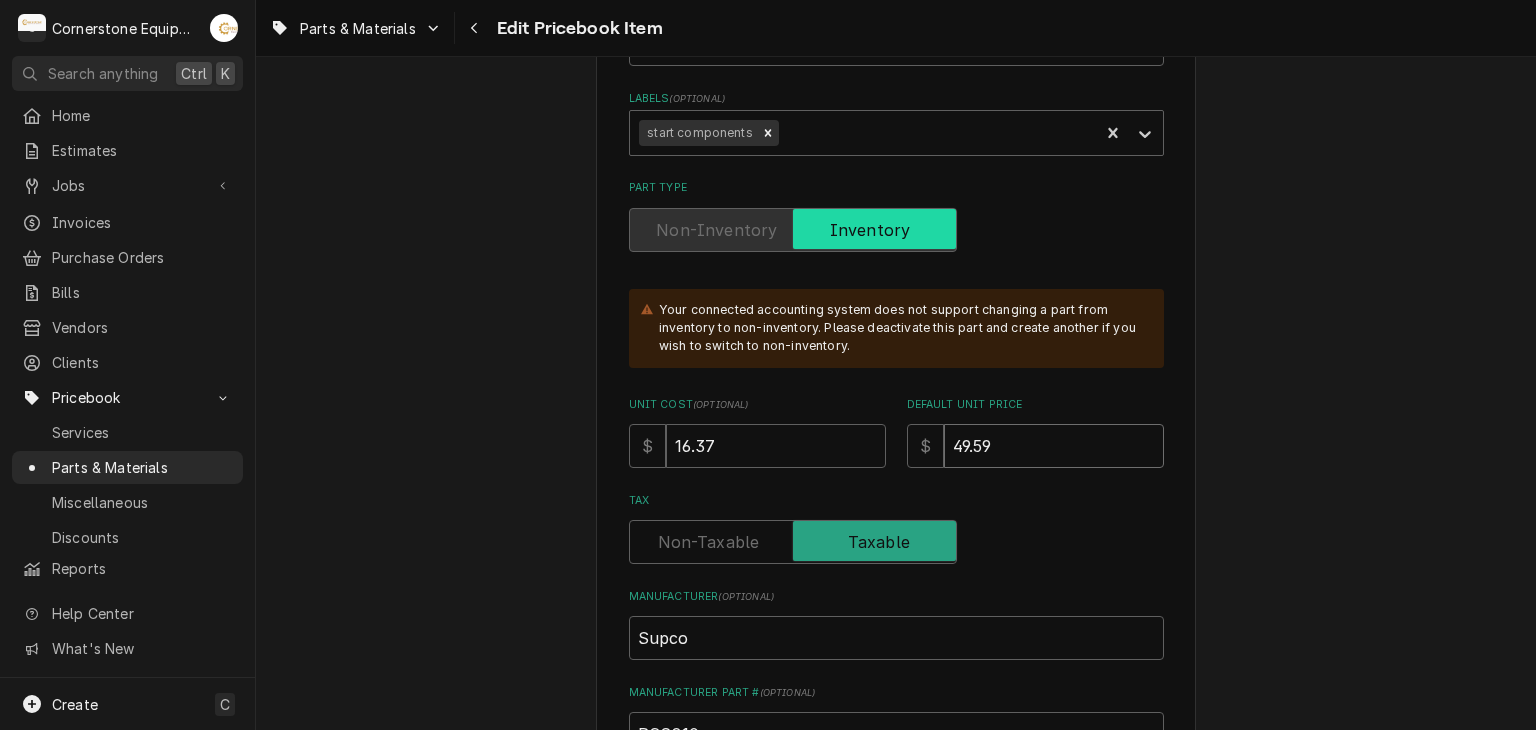 click on "49.59" at bounding box center (1054, 446) 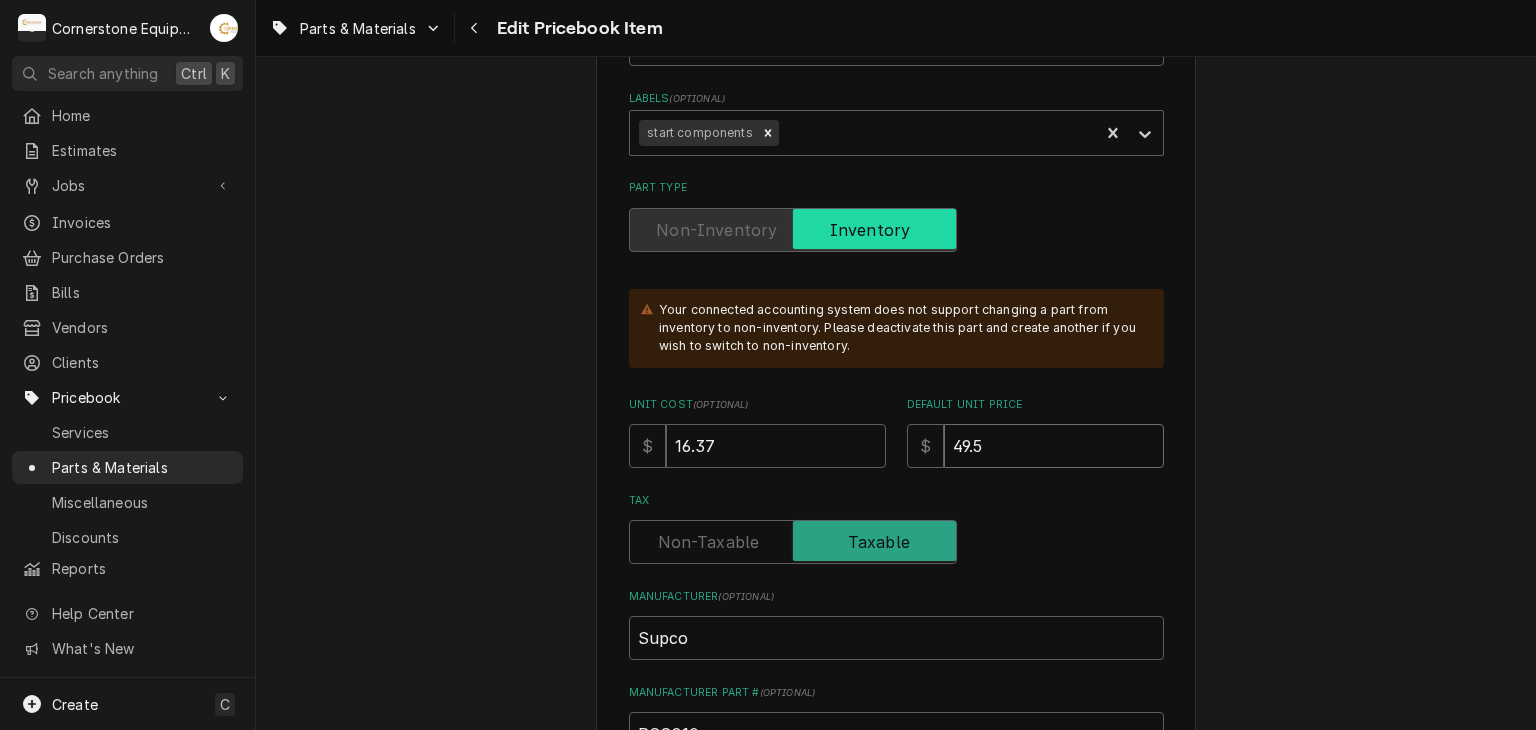 type on "x" 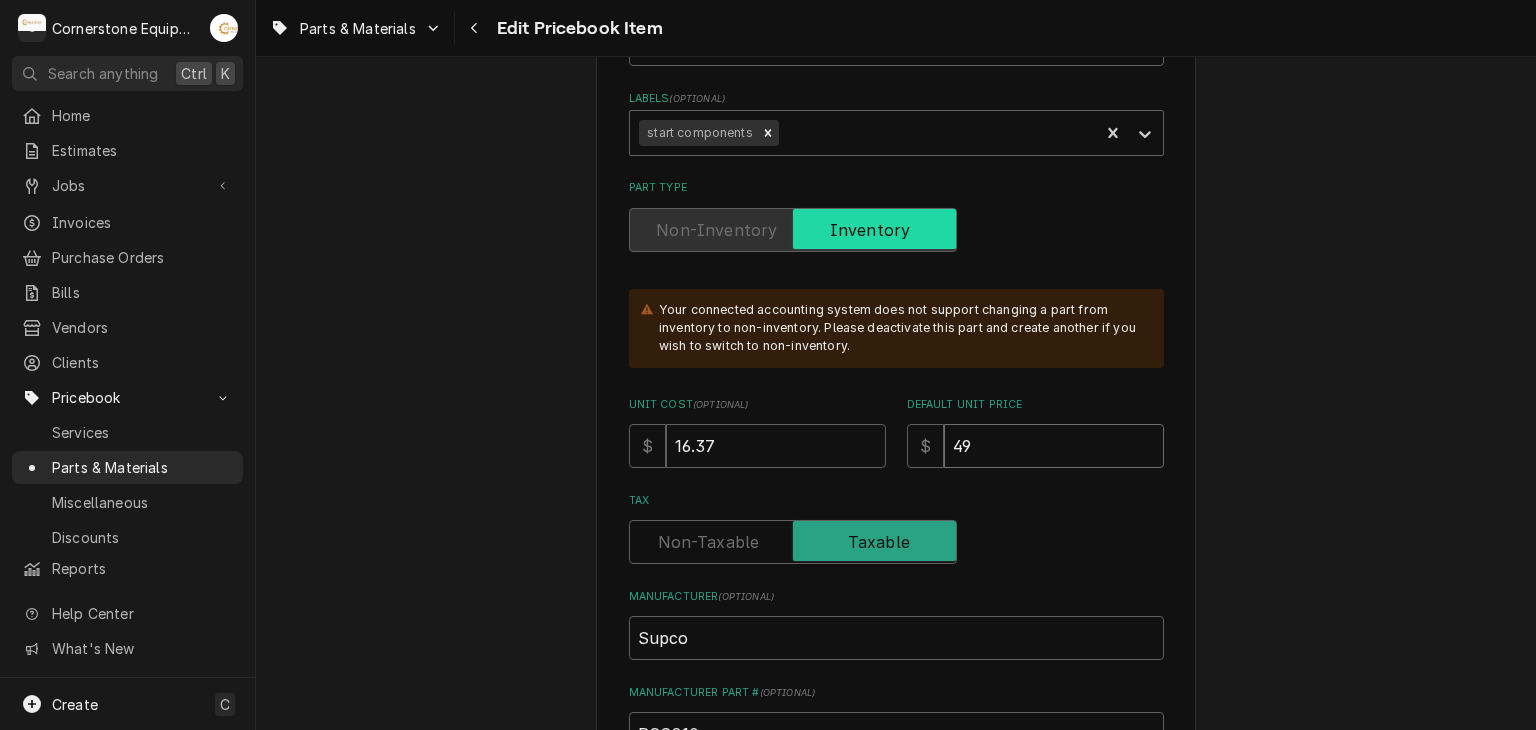 type on "x" 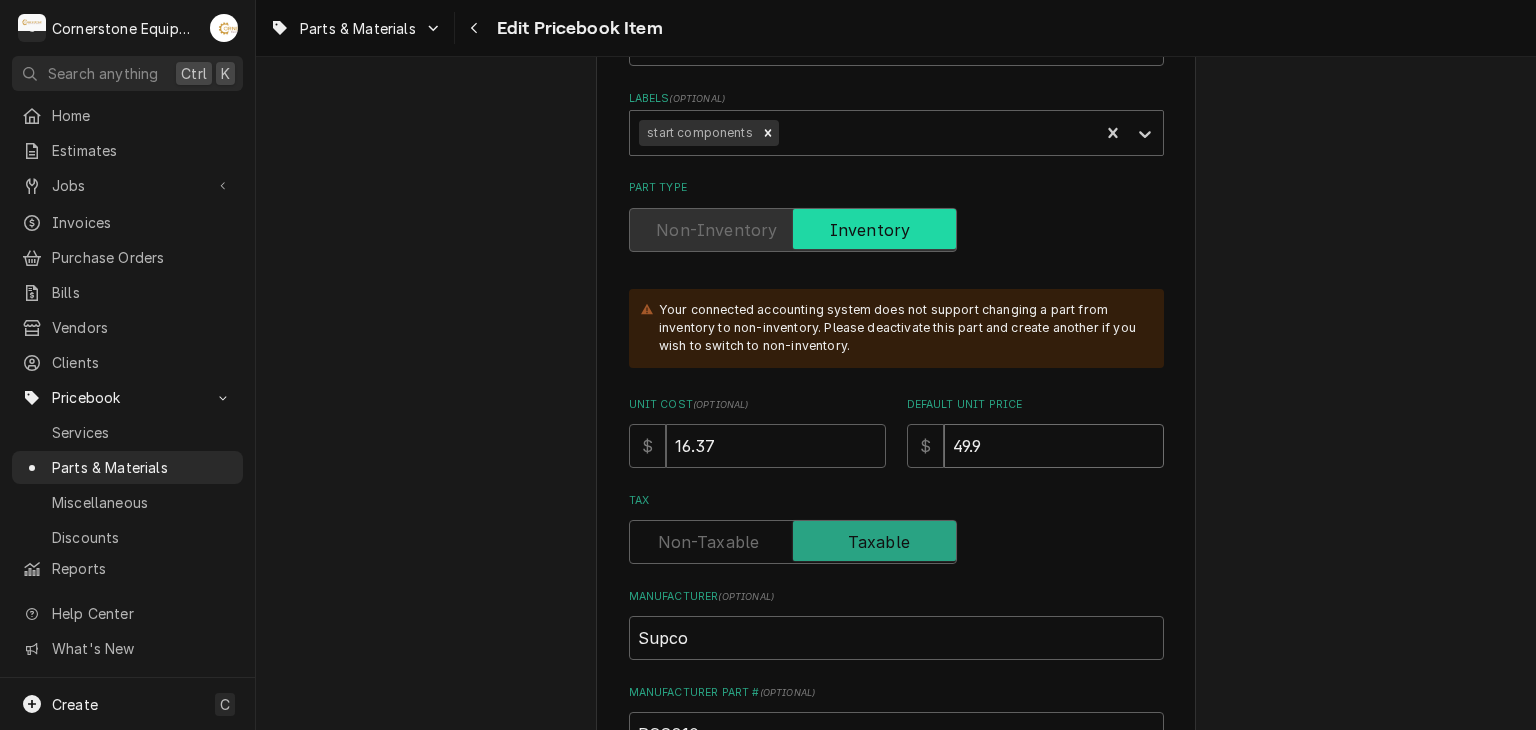 type on "x" 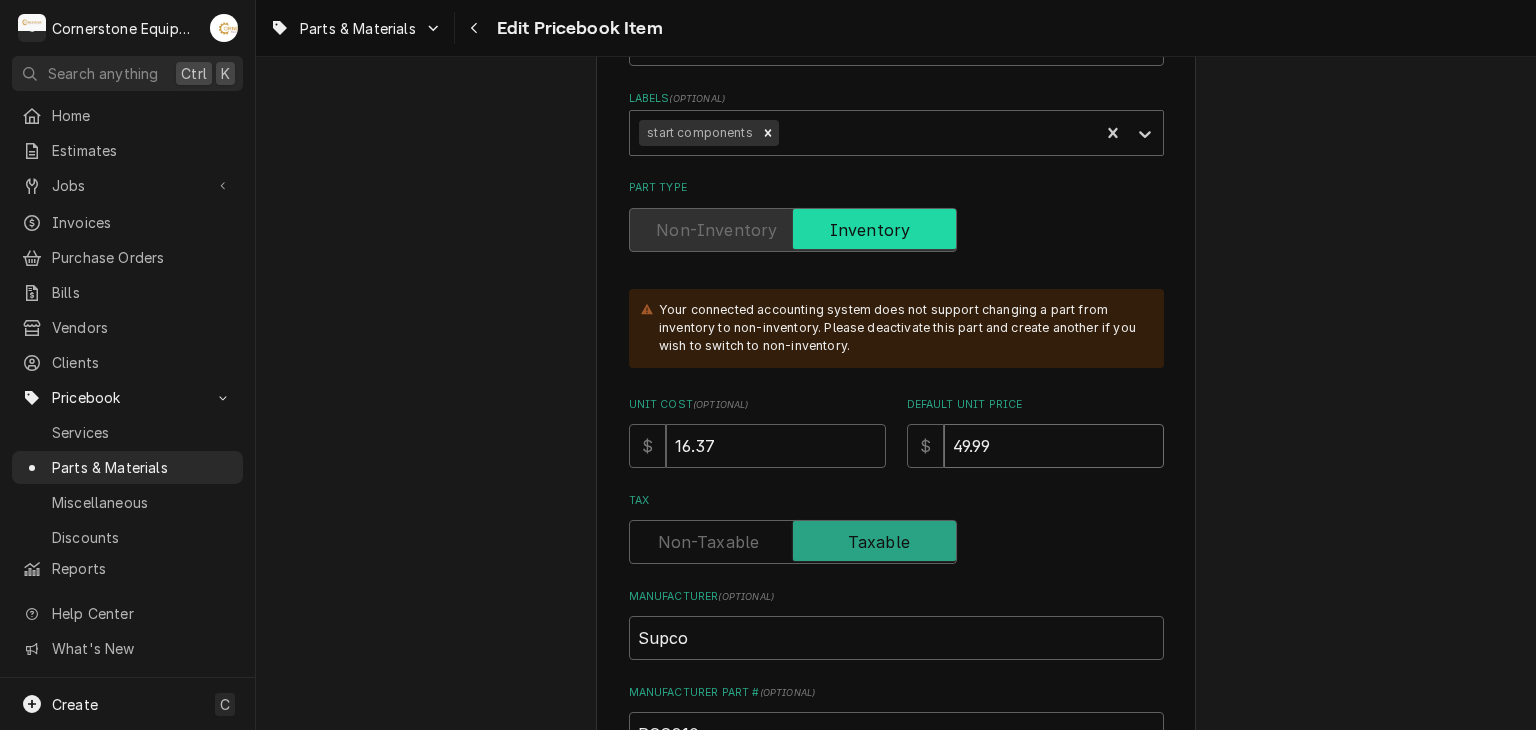type on "49.99" 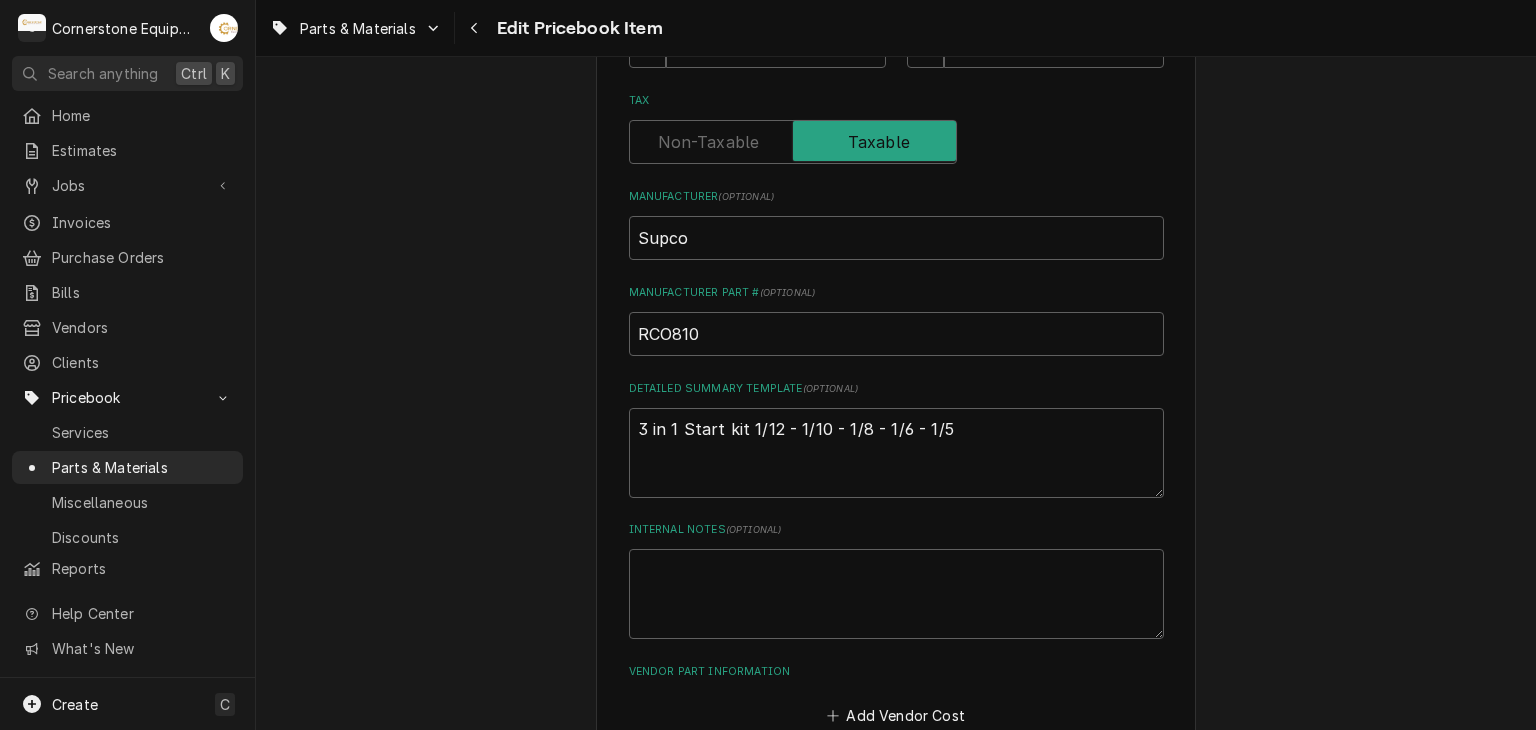 scroll, scrollTop: 1200, scrollLeft: 0, axis: vertical 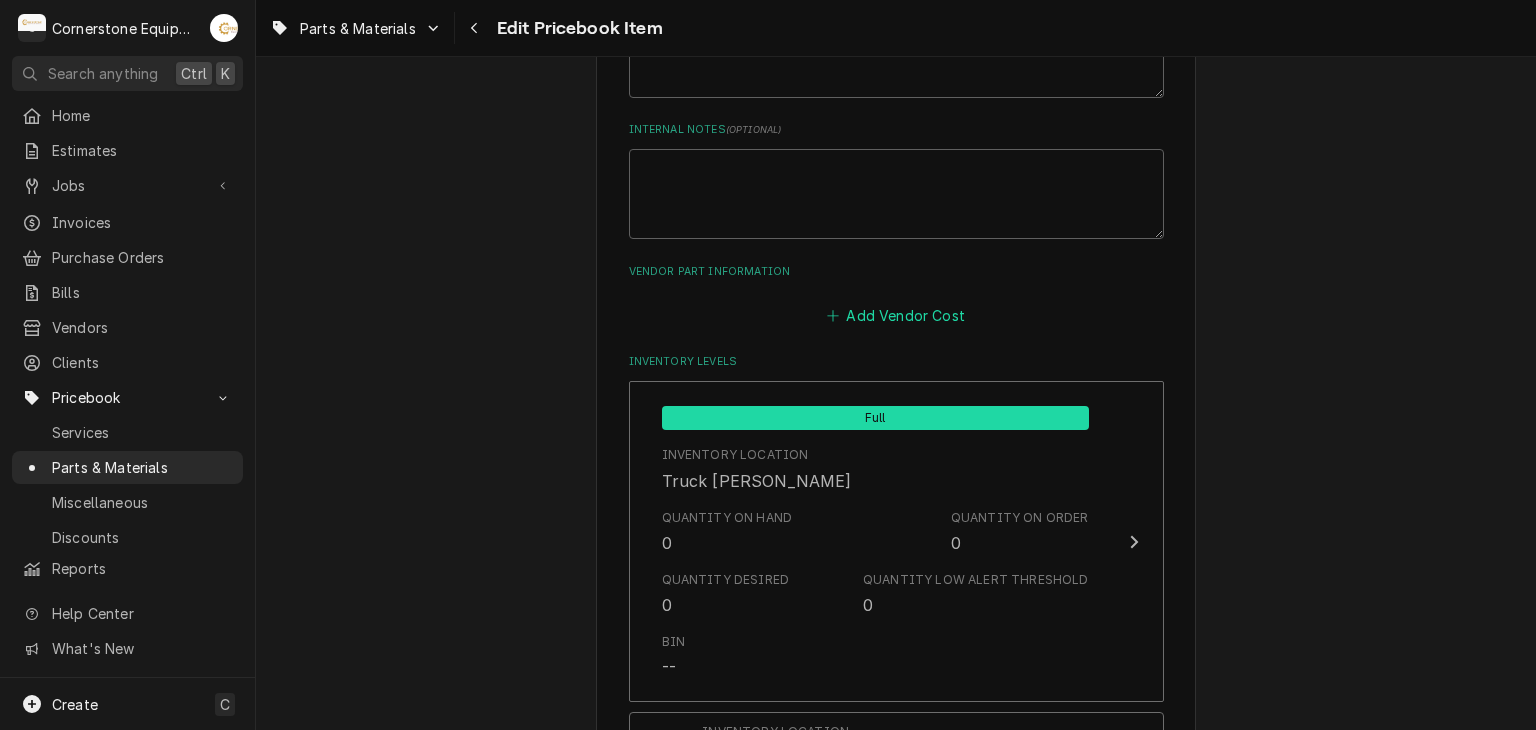 click on "Add Vendor Cost" at bounding box center (896, 315) 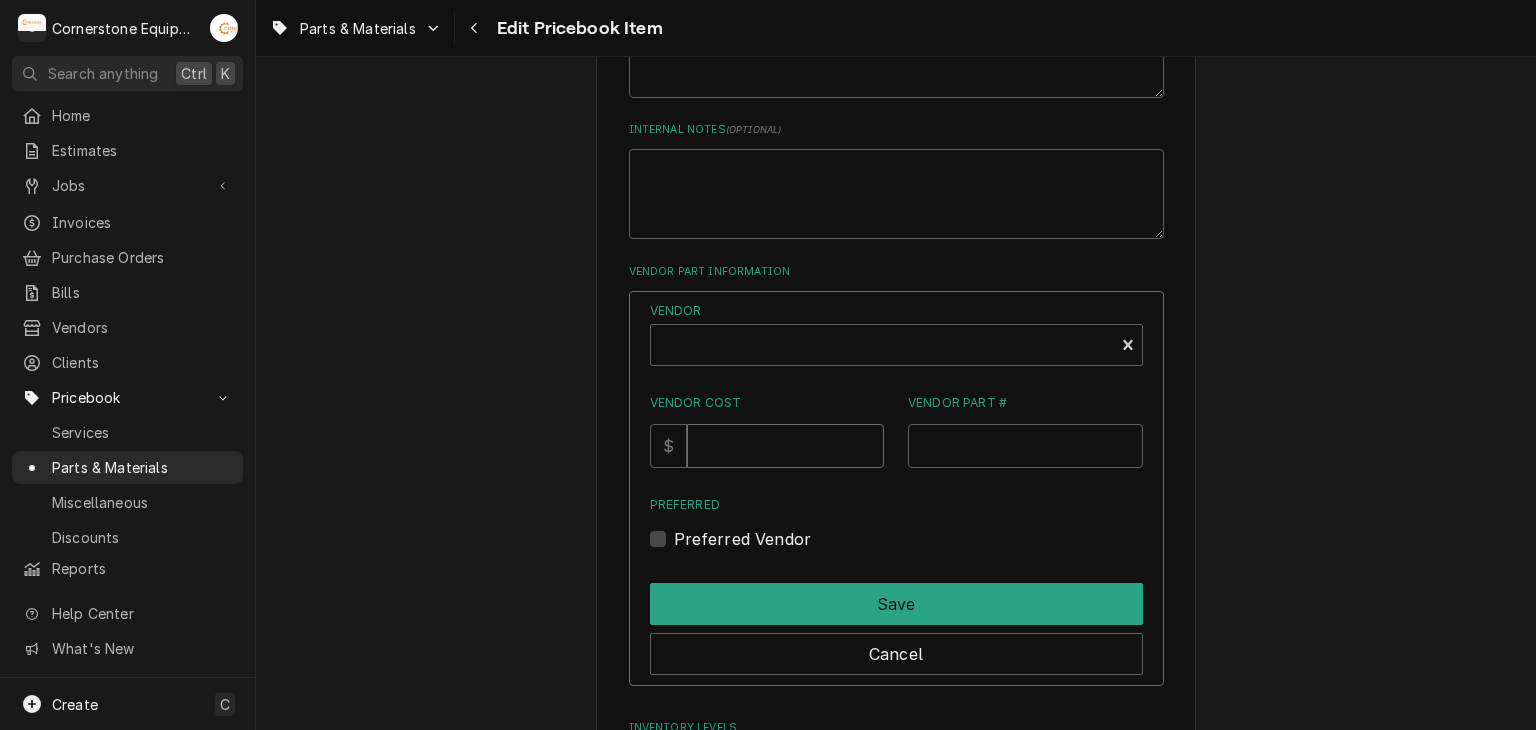 click on "Vendor Cost" at bounding box center (785, 446) 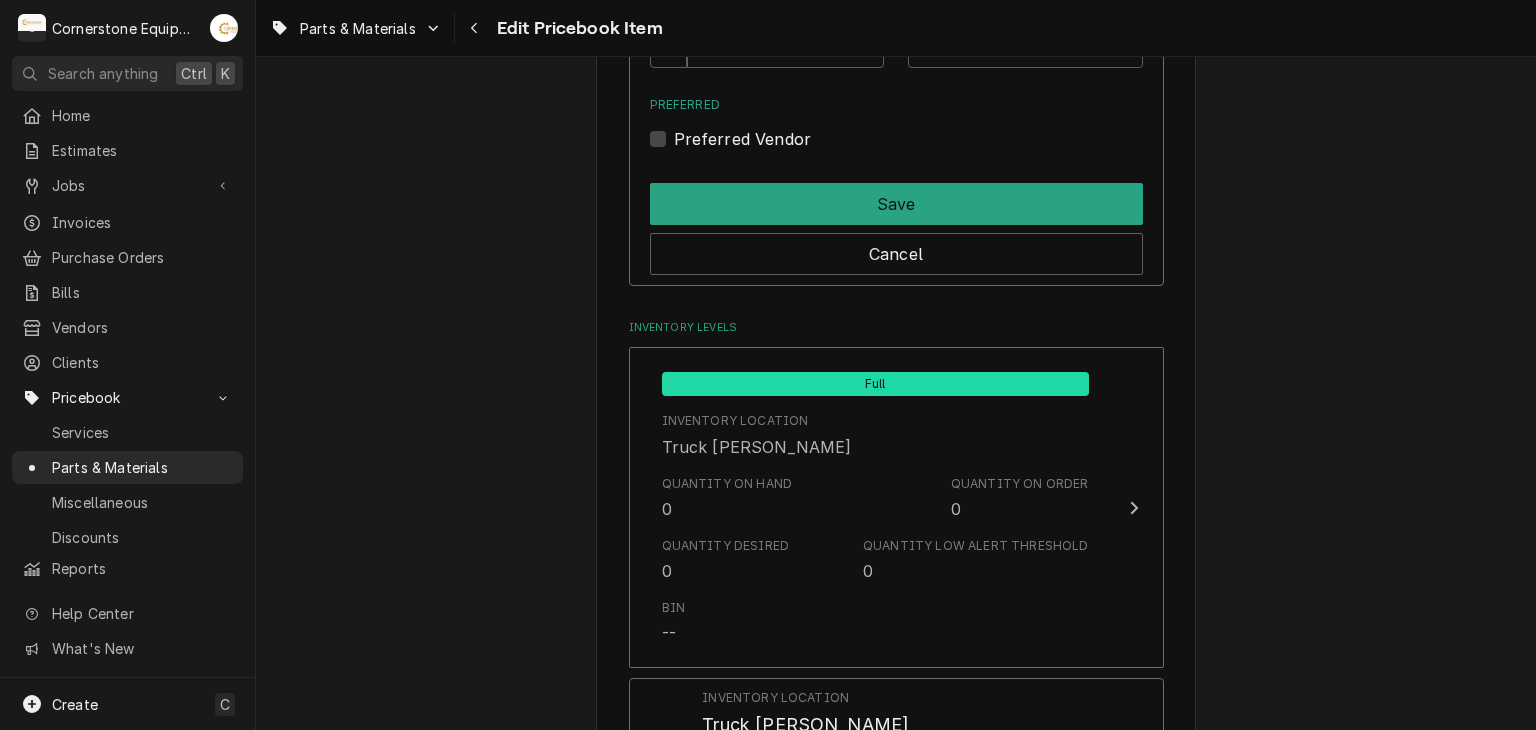 scroll, scrollTop: 1200, scrollLeft: 0, axis: vertical 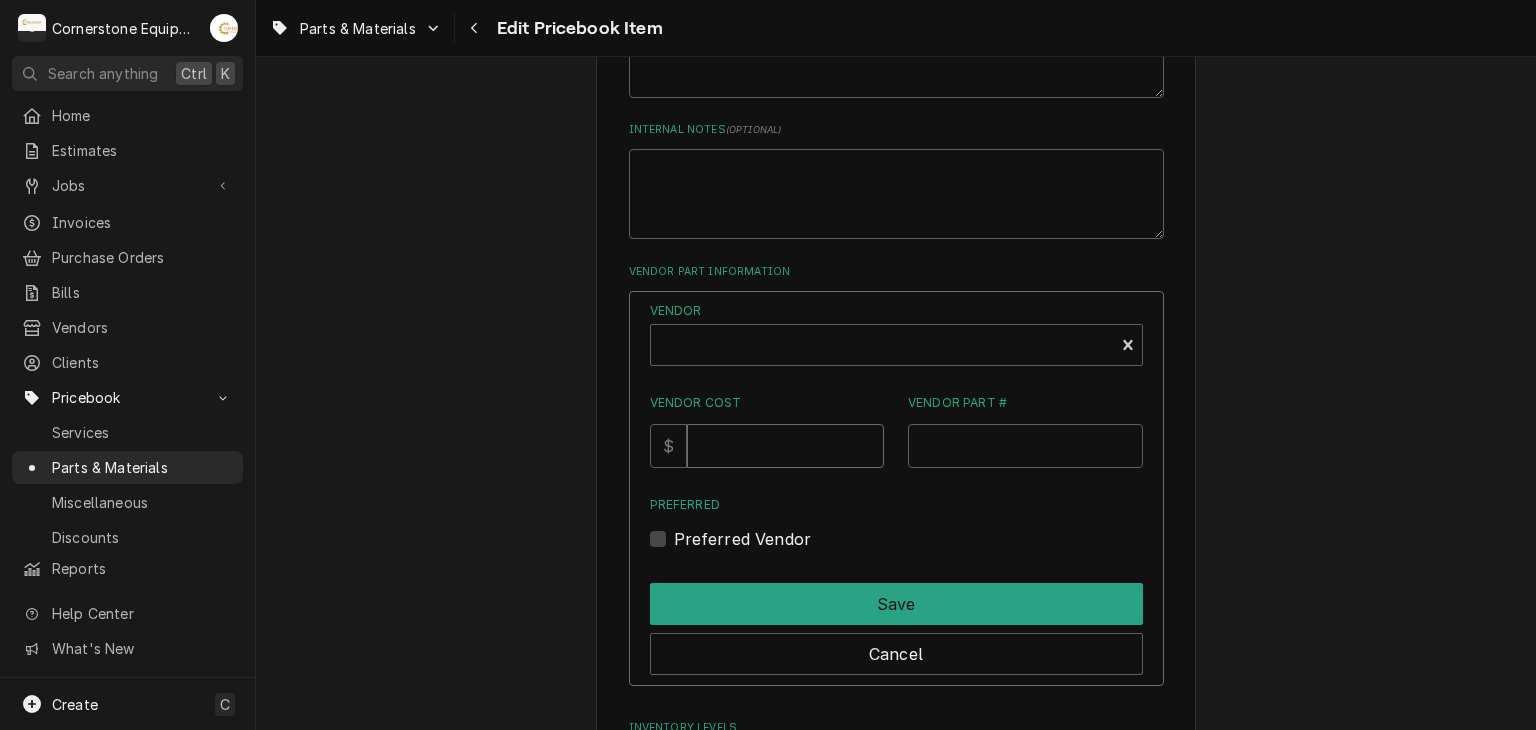 click on "Vendor Cost" at bounding box center [785, 446] 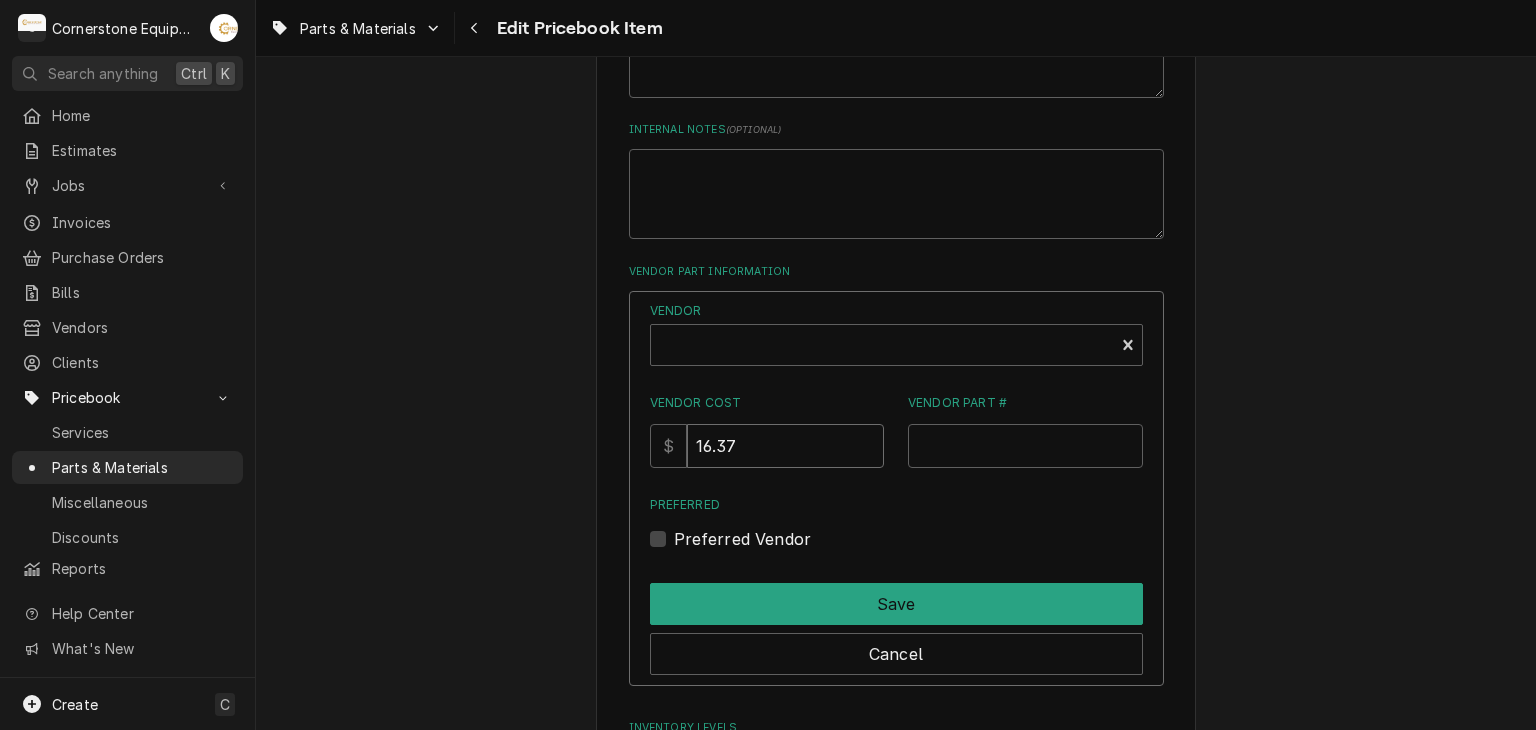 type on "16.37" 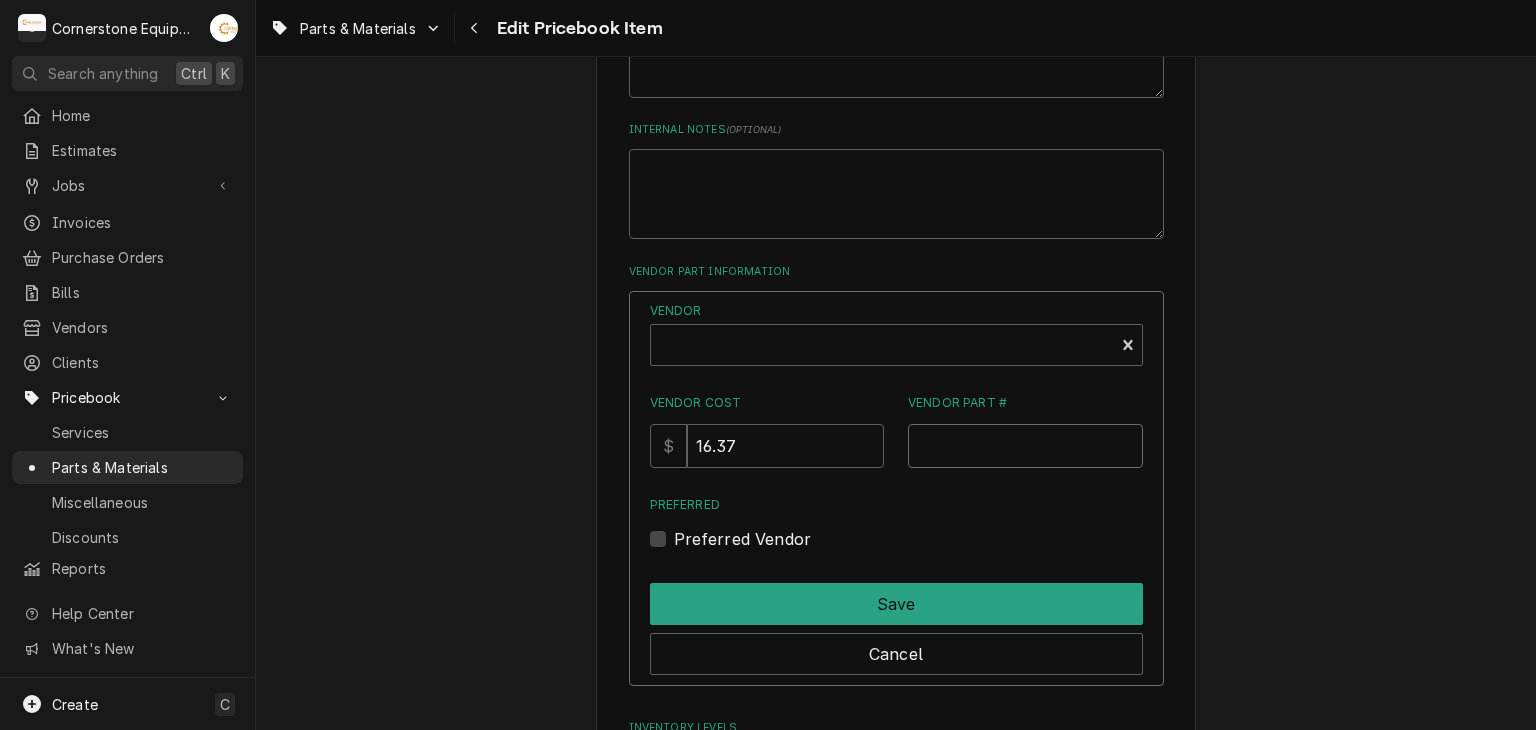 click on "Vendor Part #" at bounding box center [1025, 446] 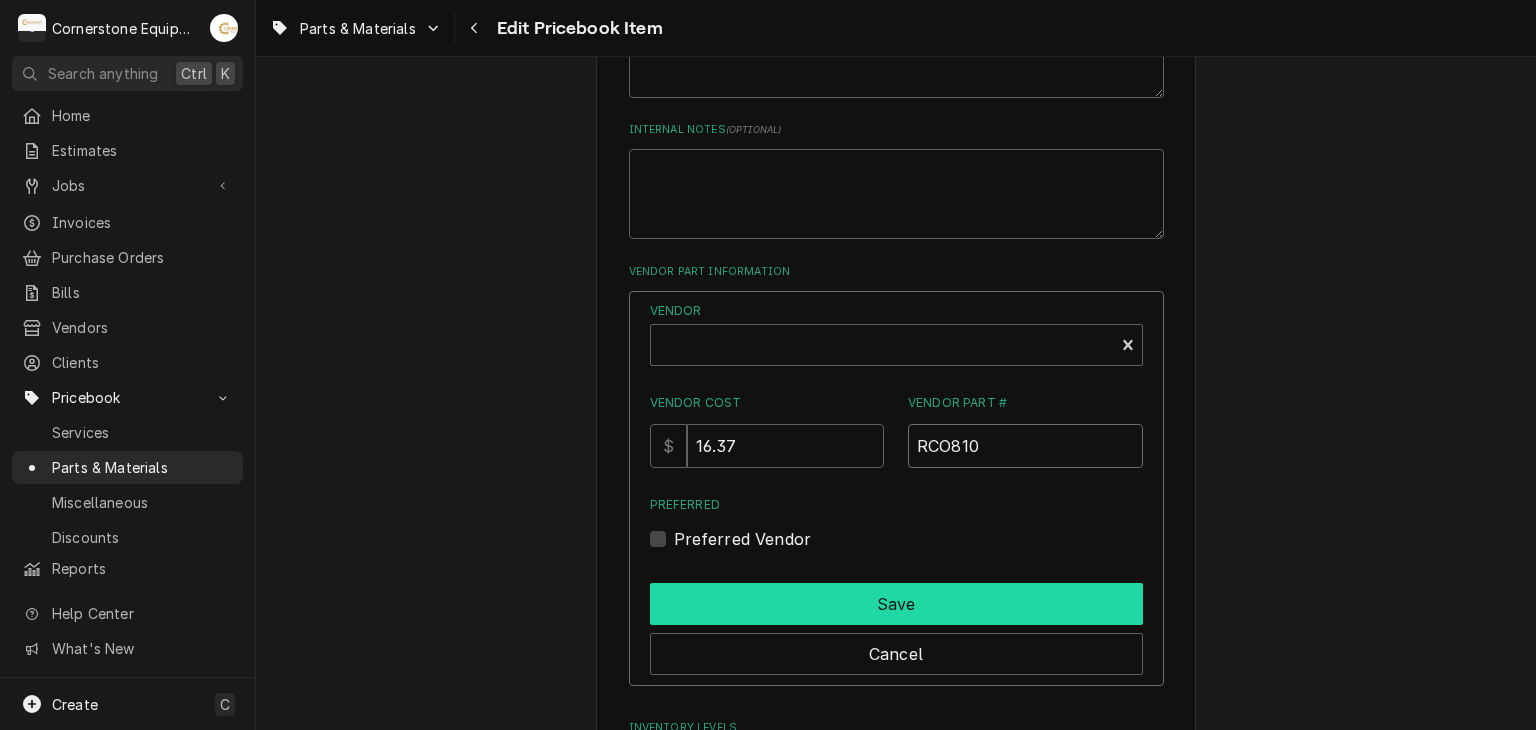 type on "RCO810" 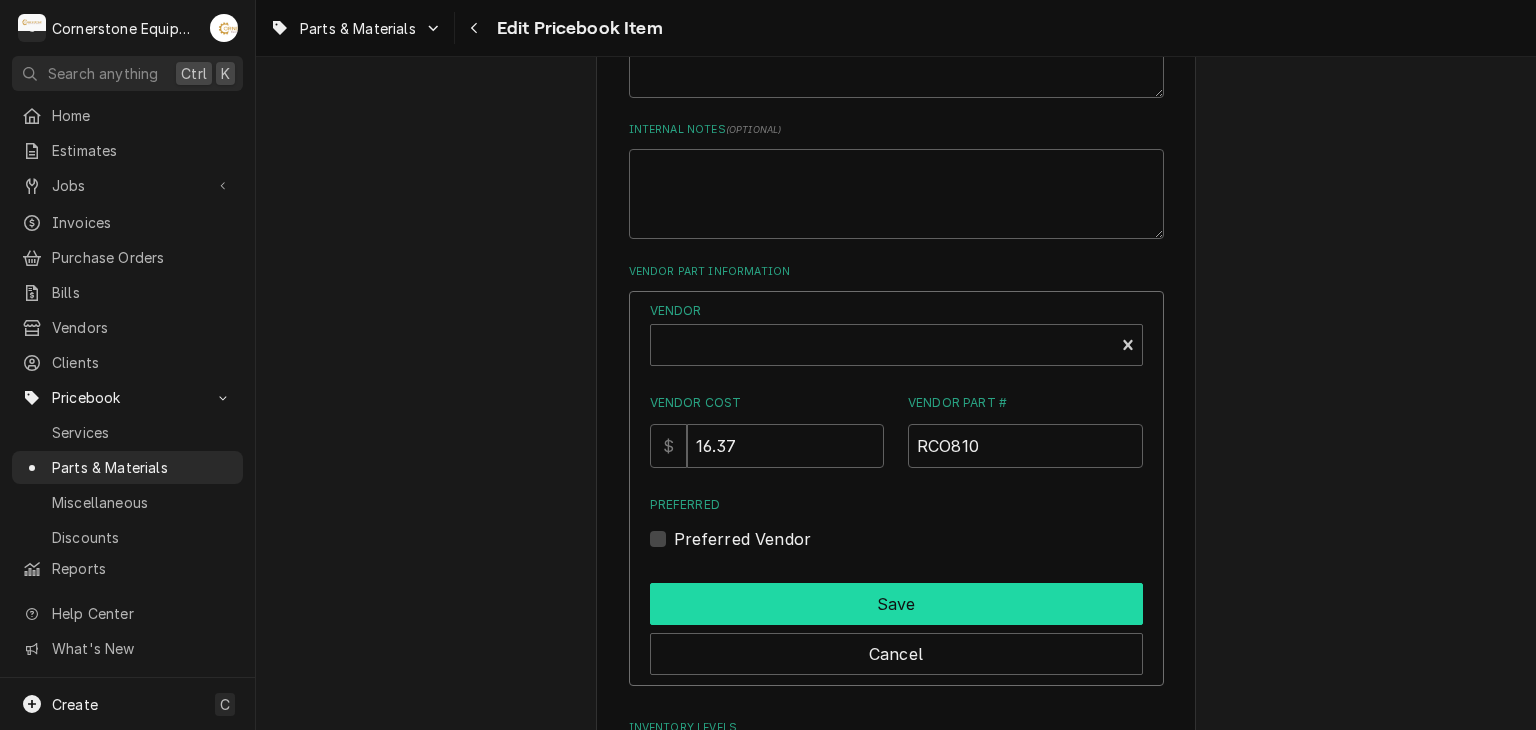 click on "Save" at bounding box center (896, 604) 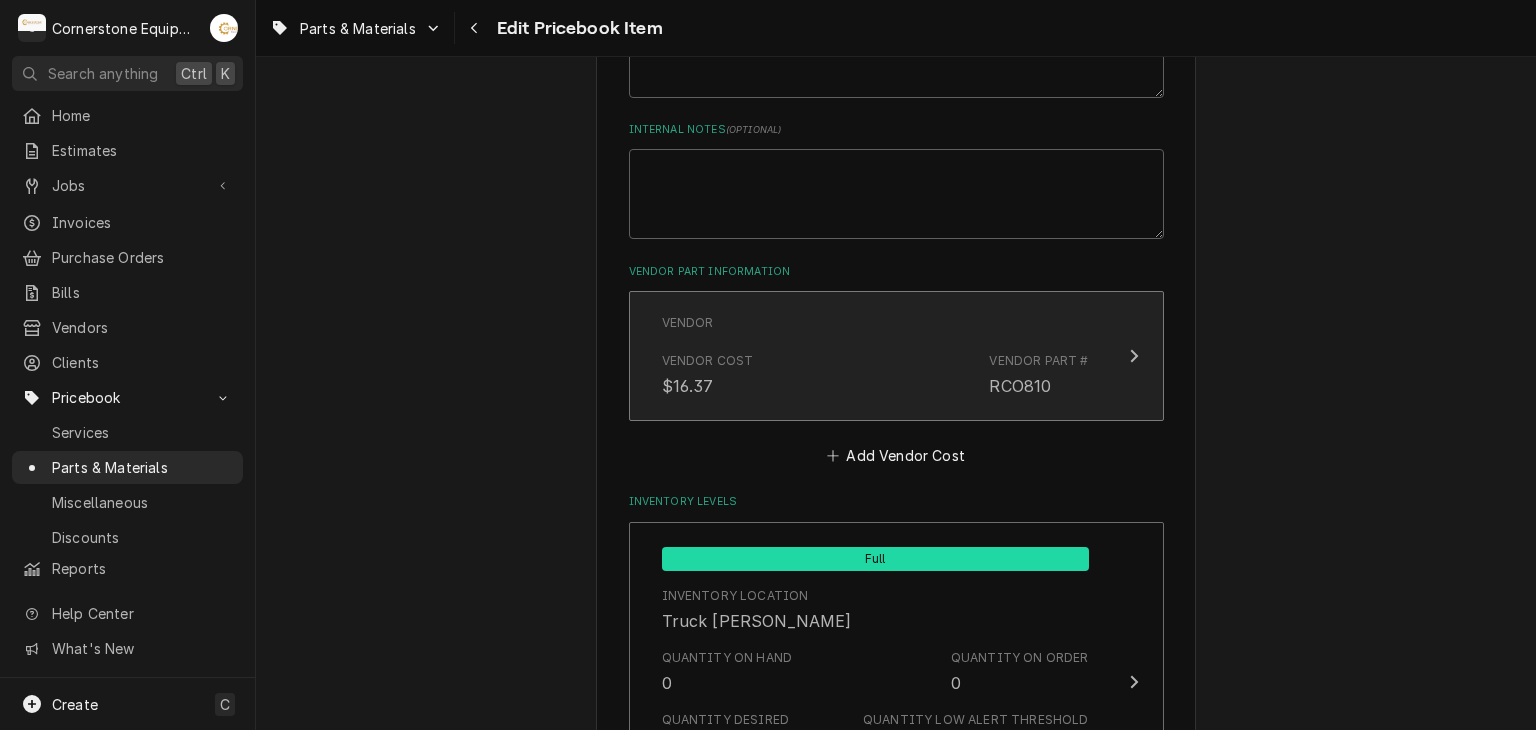 click on "Vendor" at bounding box center [875, 325] 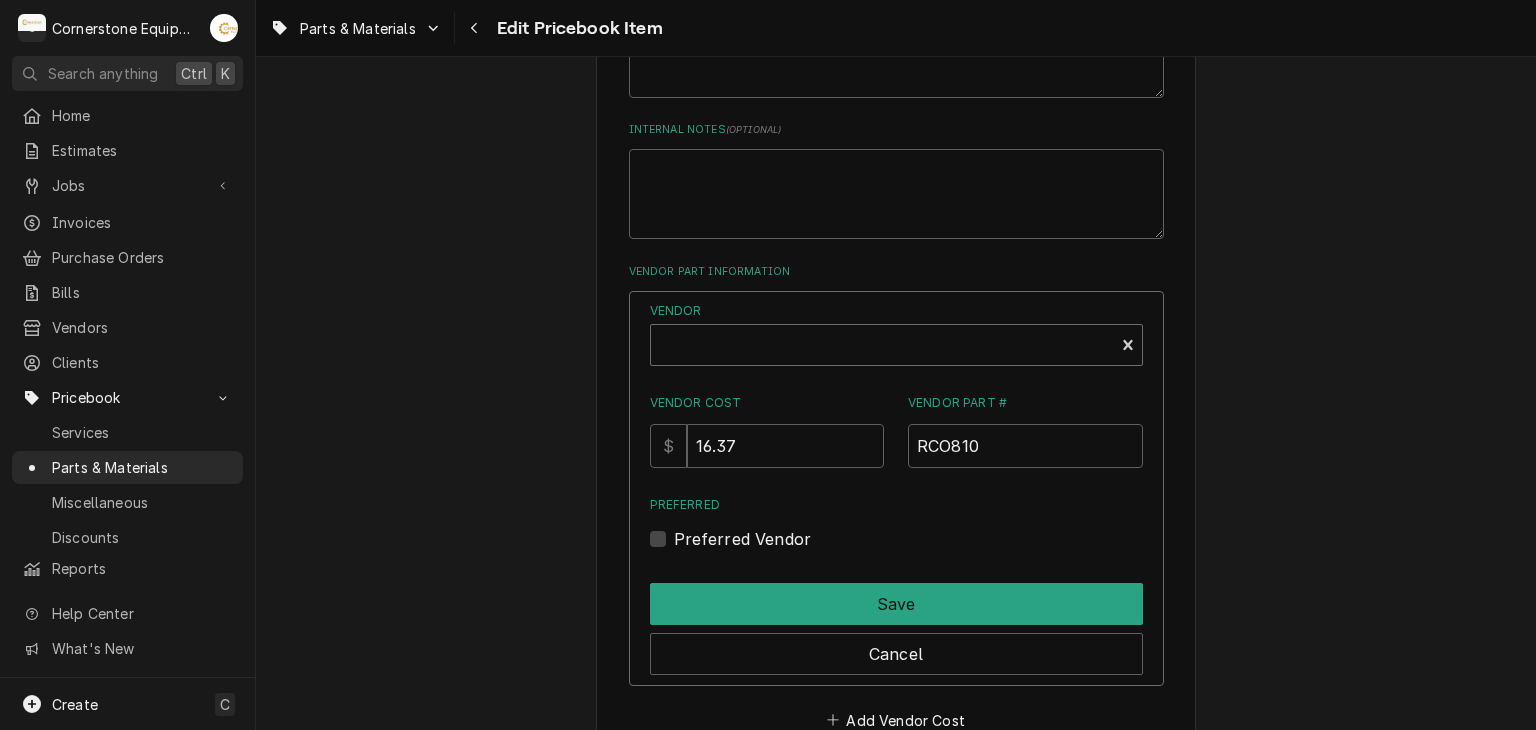 click at bounding box center [882, 353] 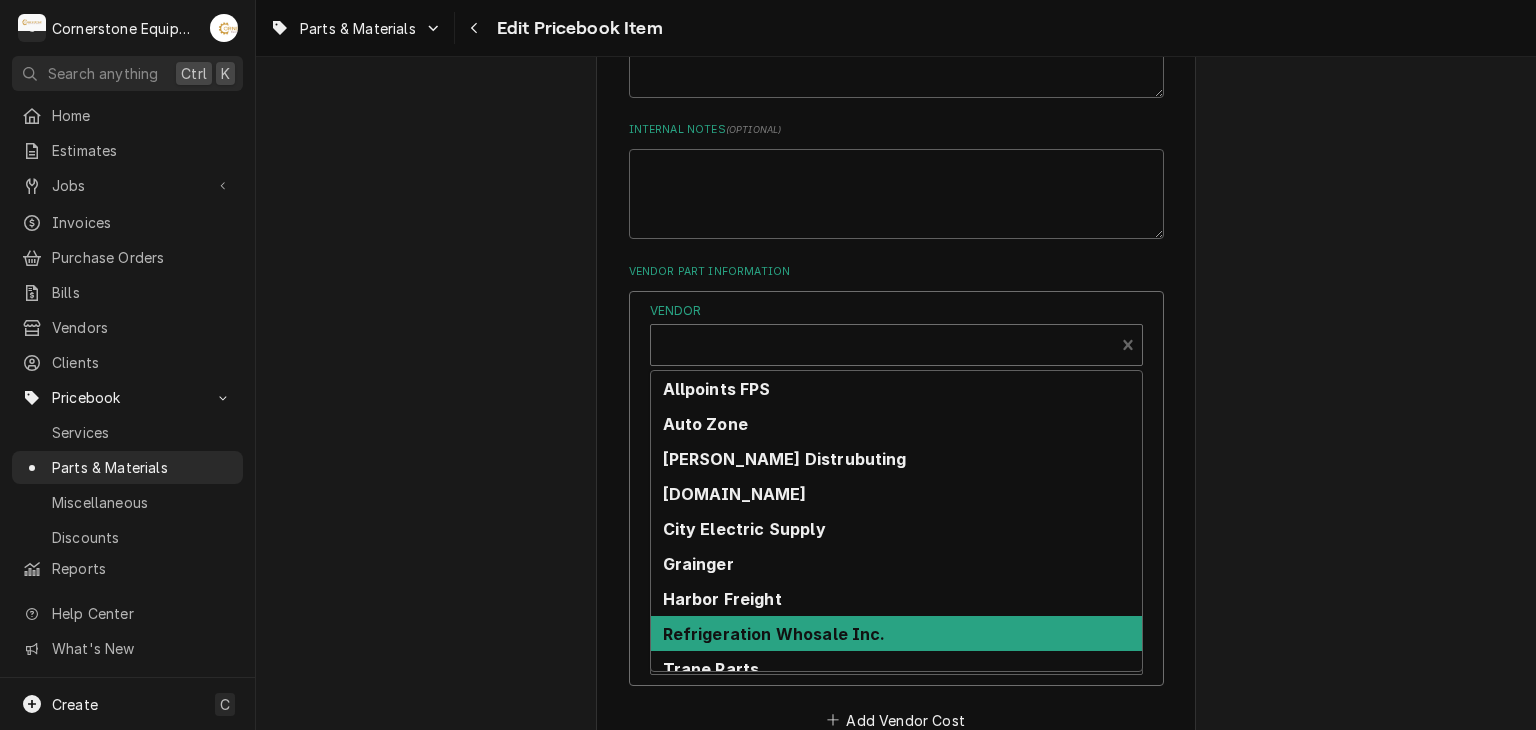 scroll, scrollTop: 50, scrollLeft: 0, axis: vertical 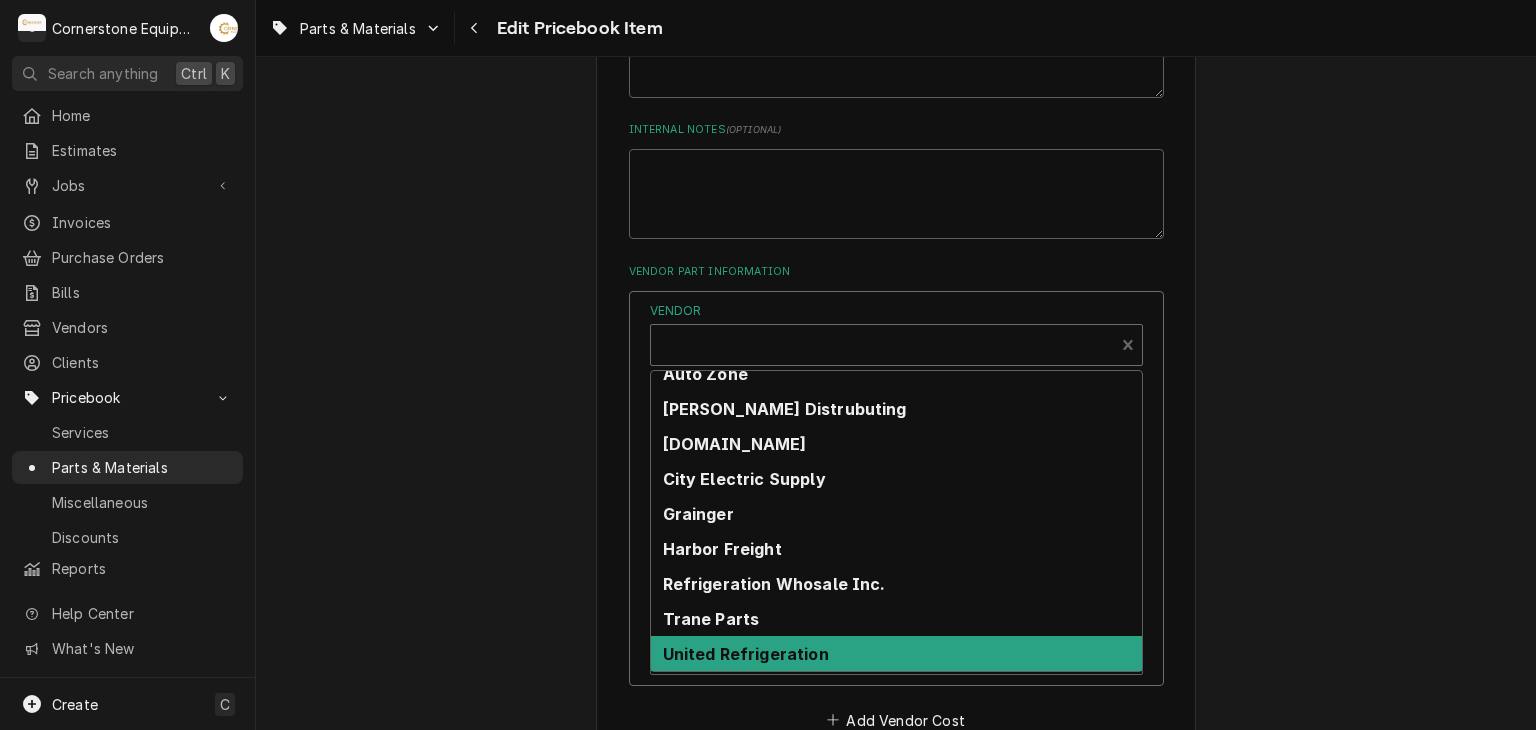 click on "United Refrigeration" at bounding box center (746, 654) 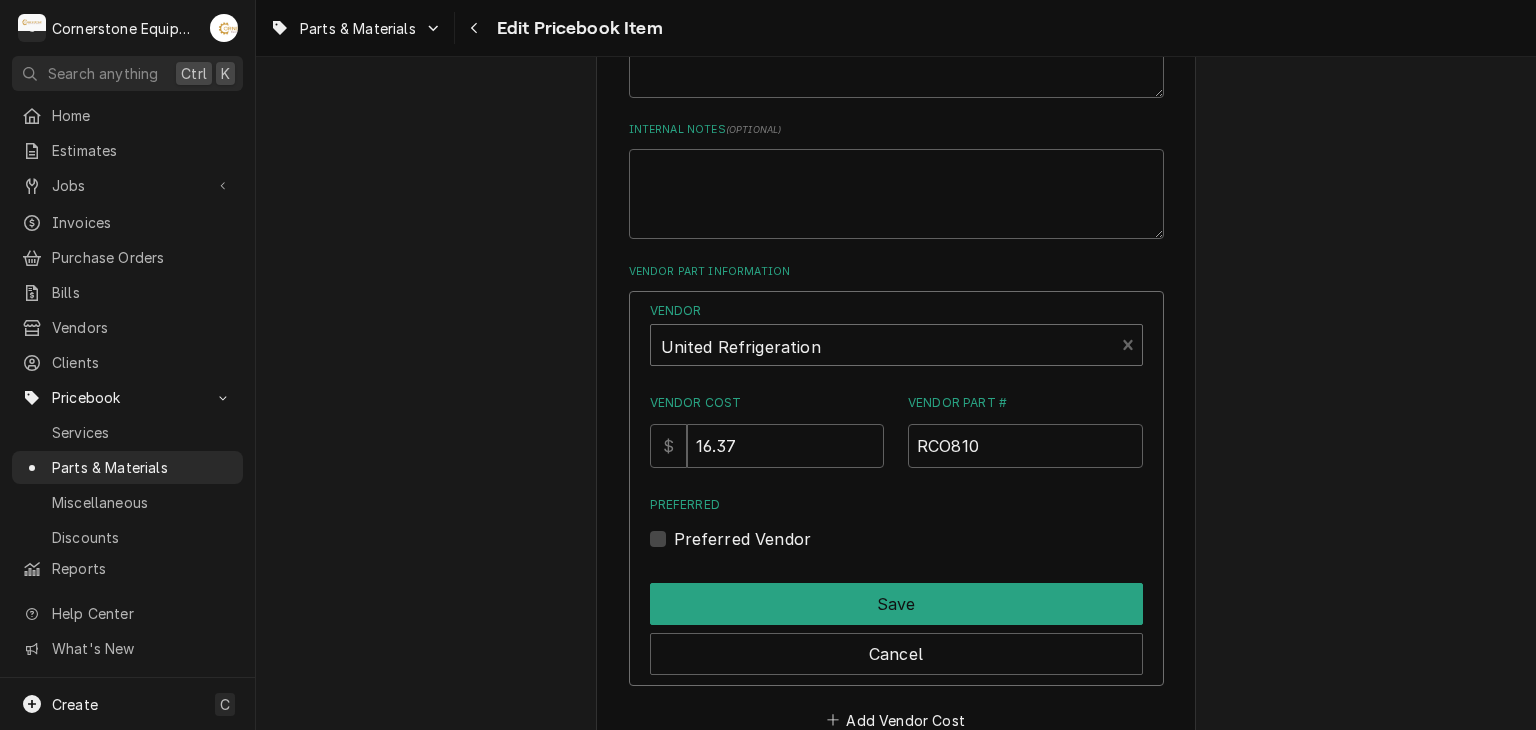 click on "Save" at bounding box center [896, 600] 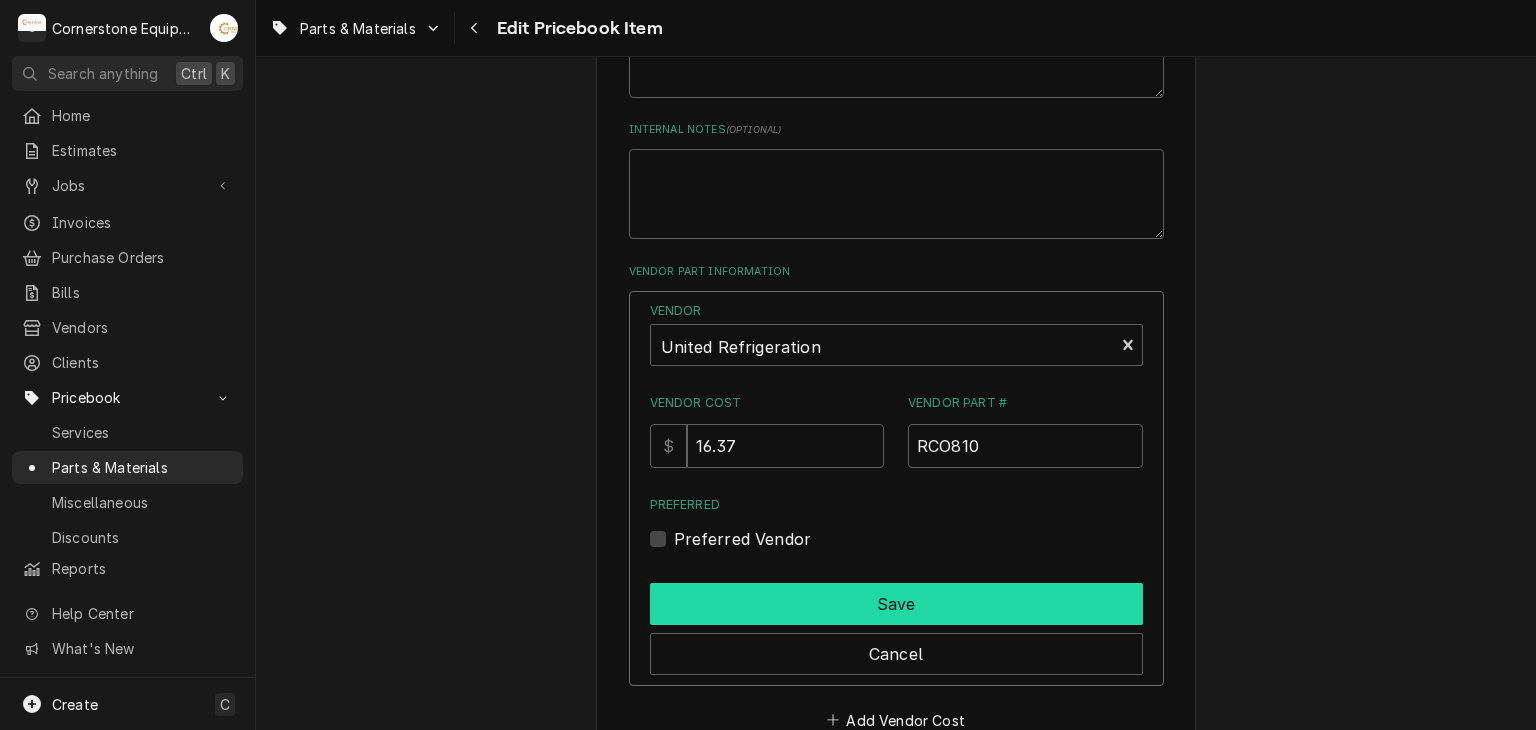 click on "Save" at bounding box center (896, 604) 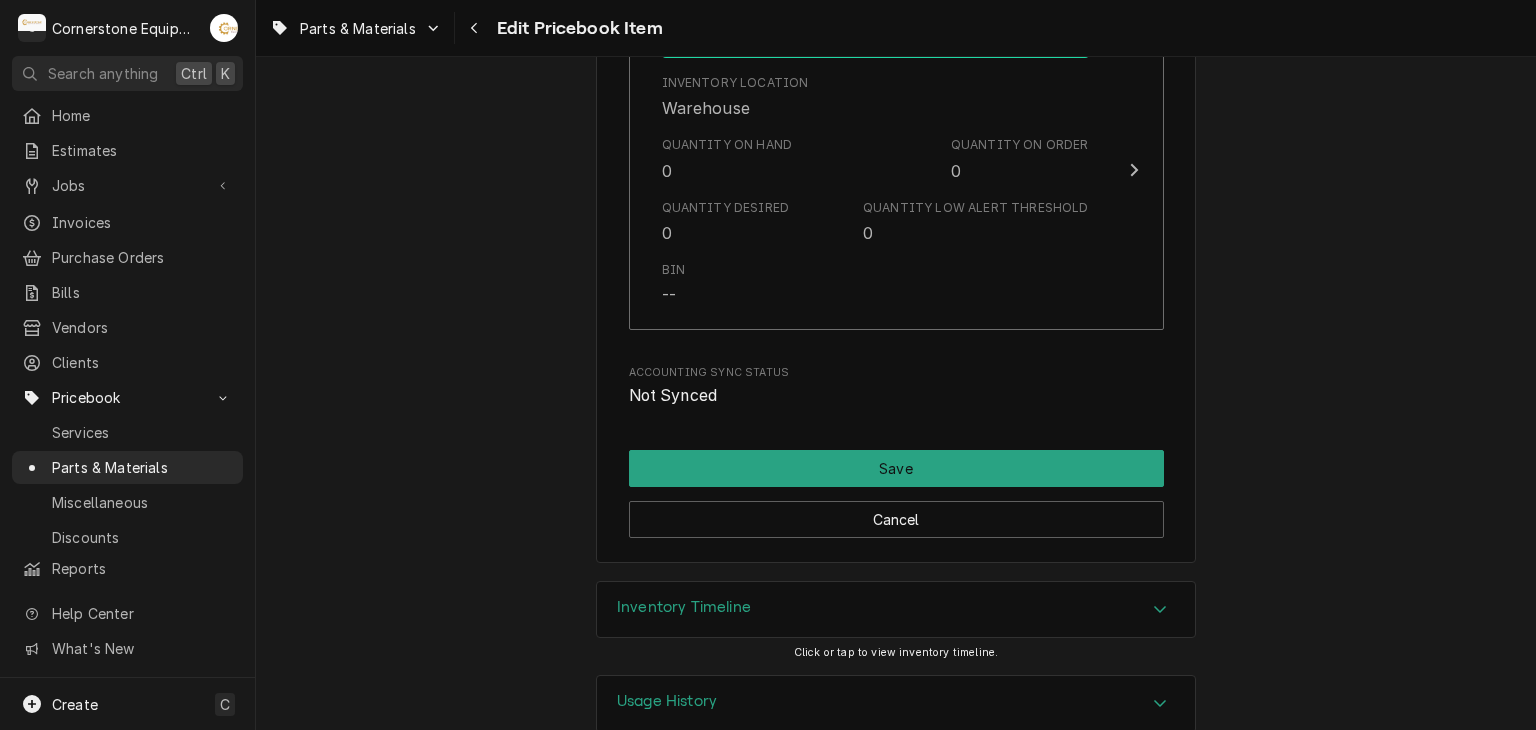 scroll, scrollTop: 2629, scrollLeft: 0, axis: vertical 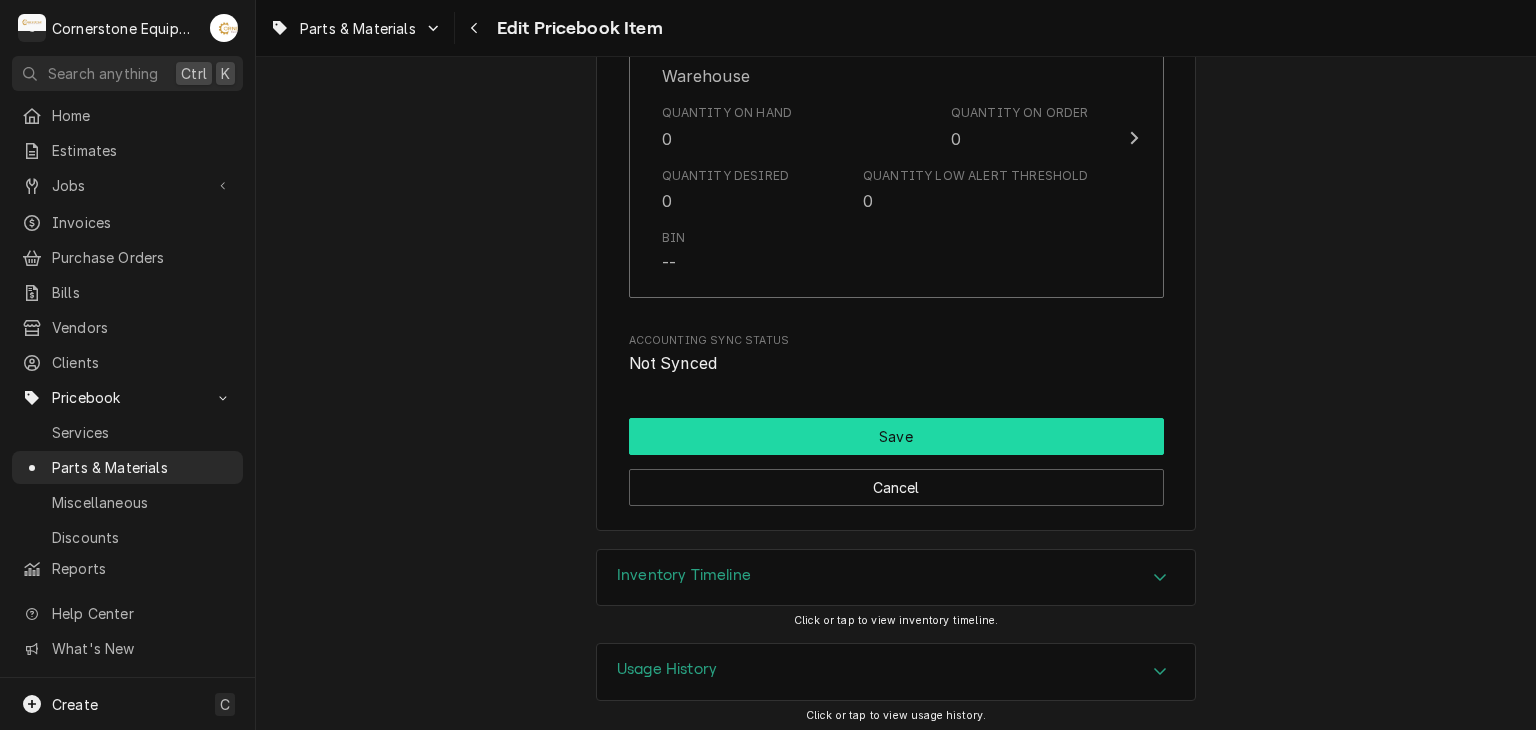 click on "Save" at bounding box center [896, 436] 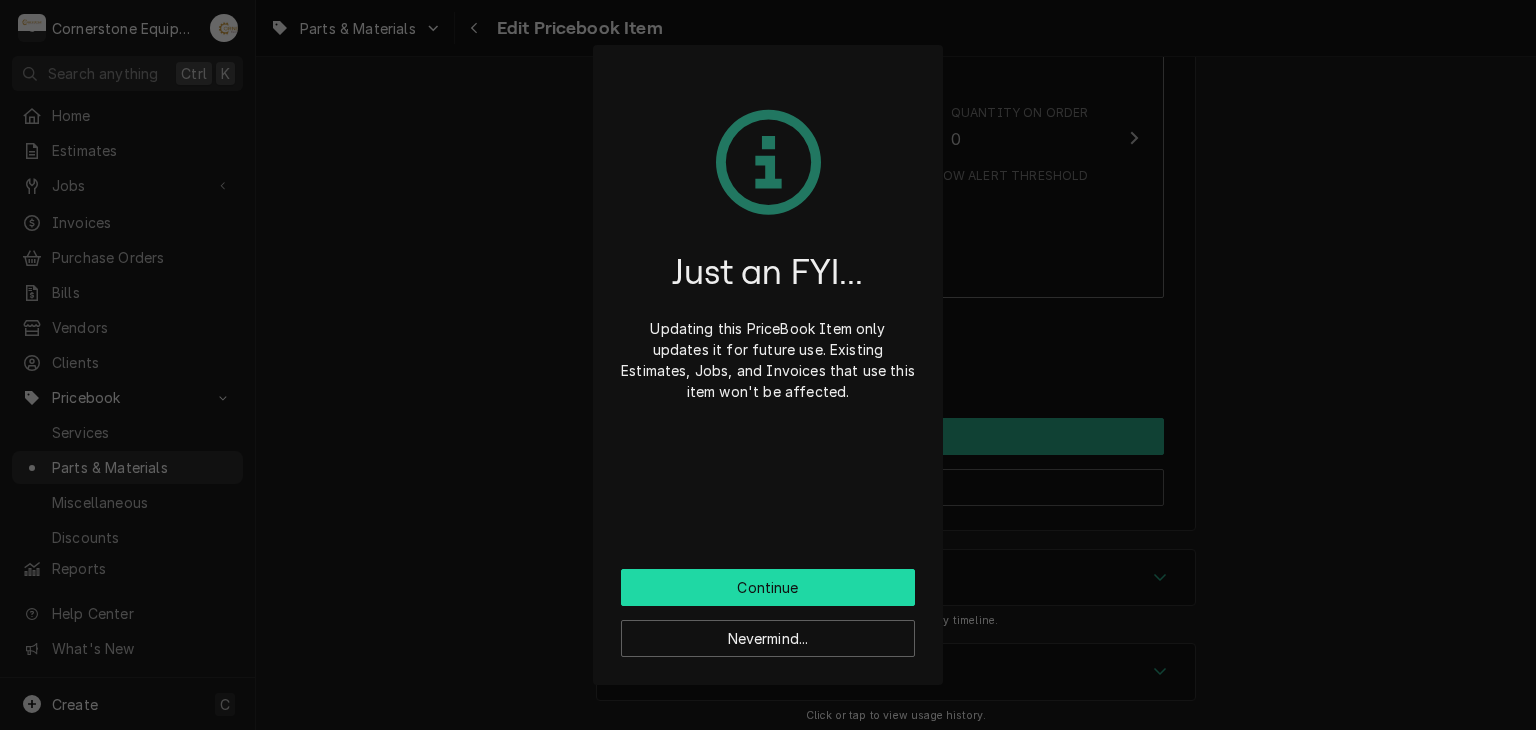 click on "Continue" at bounding box center [768, 587] 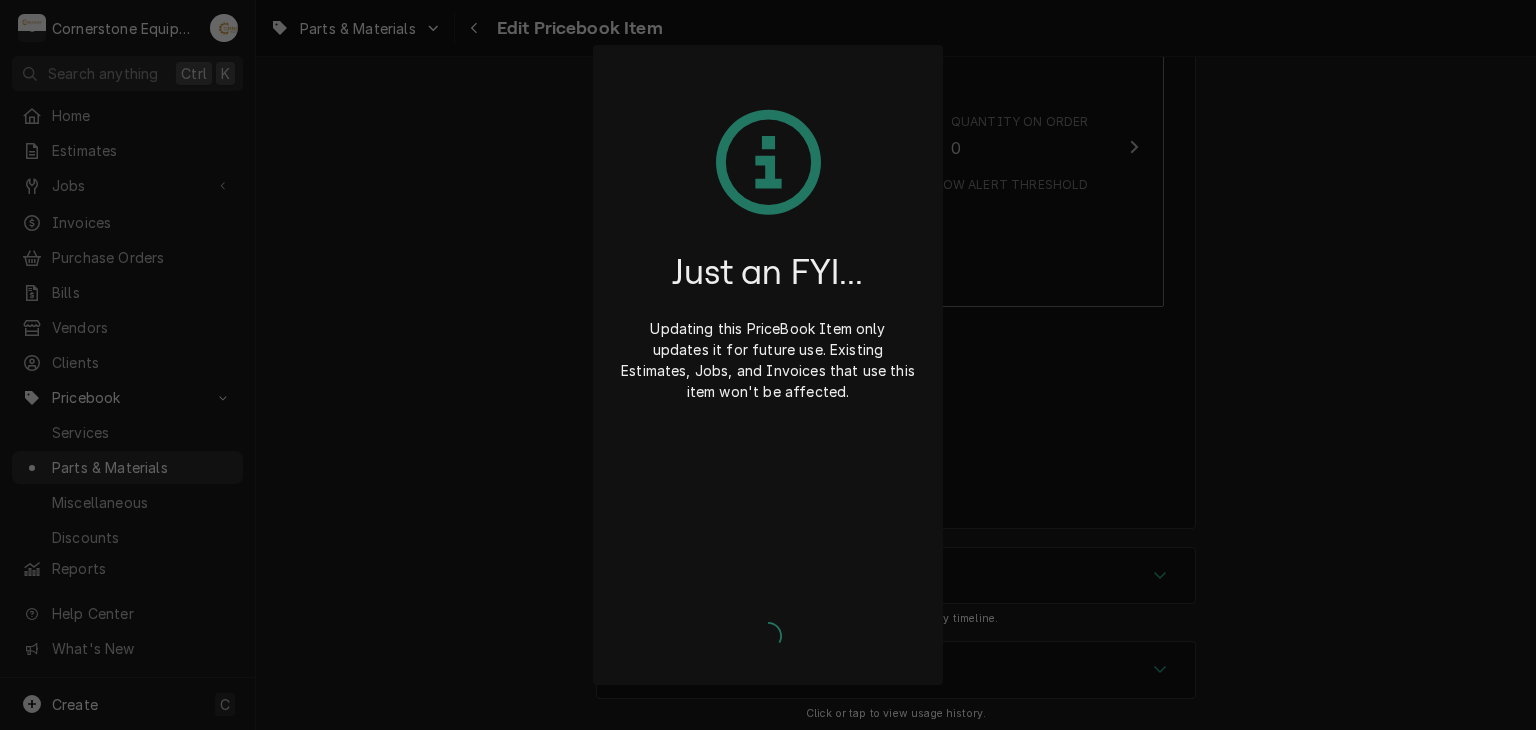 type on "x" 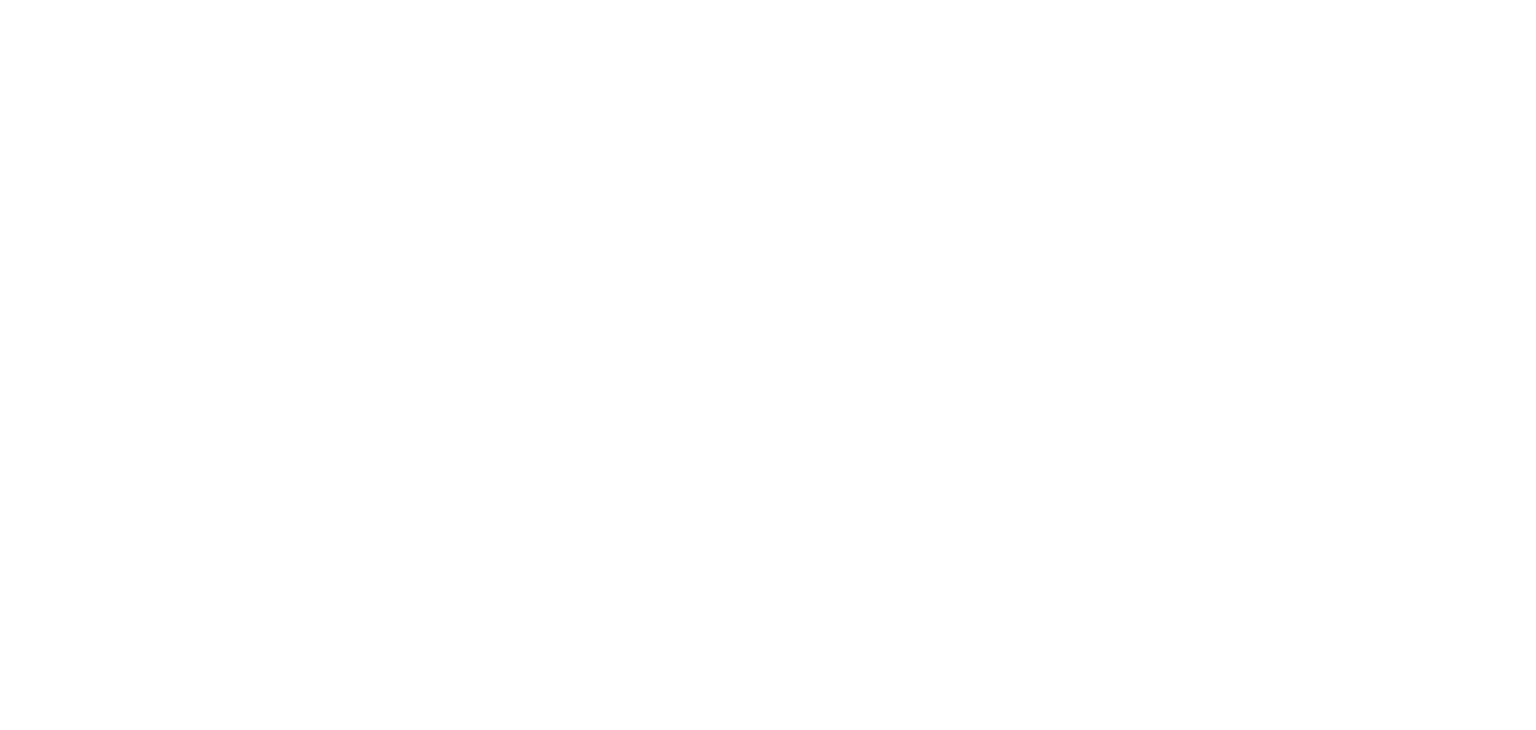 scroll, scrollTop: 0, scrollLeft: 0, axis: both 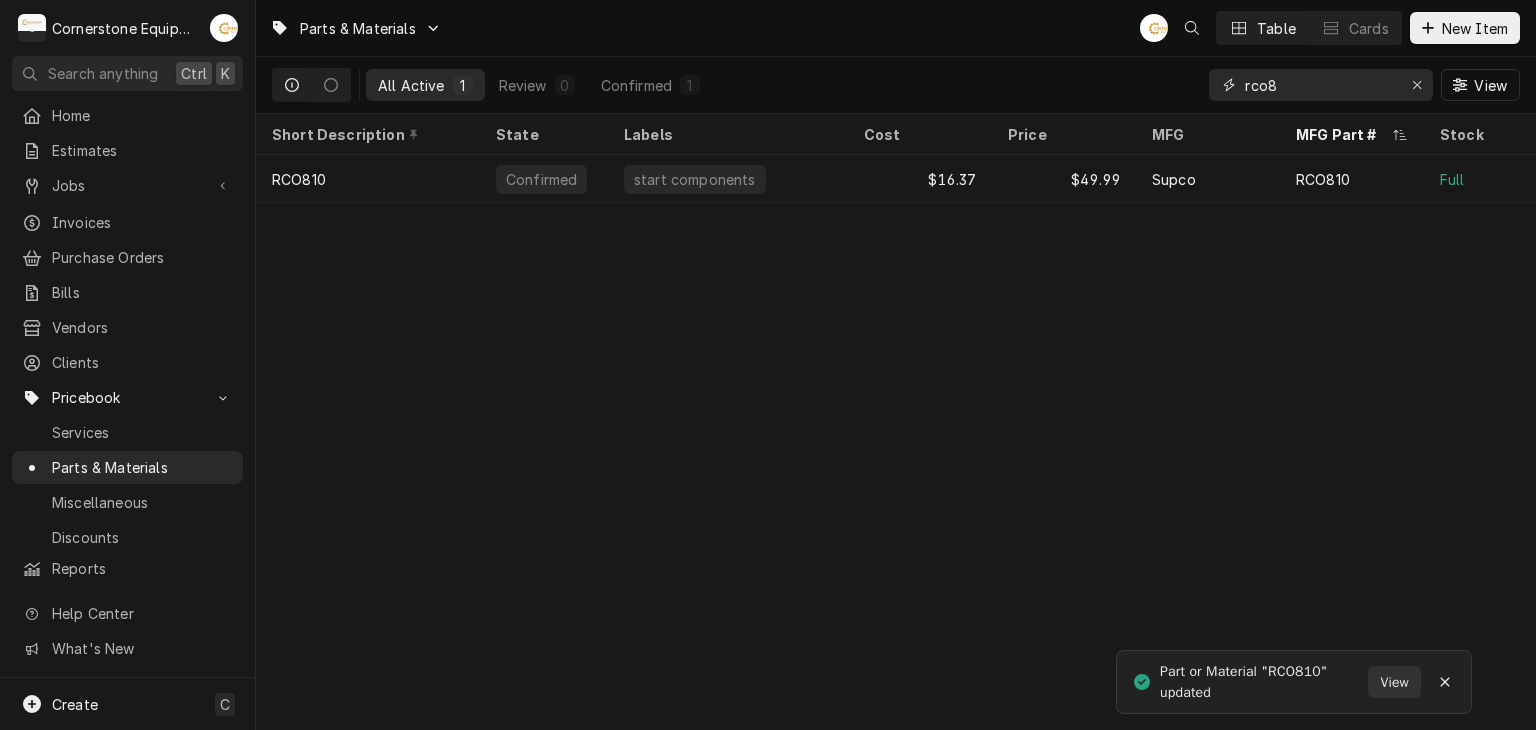 click on "rco8" at bounding box center [1320, 85] 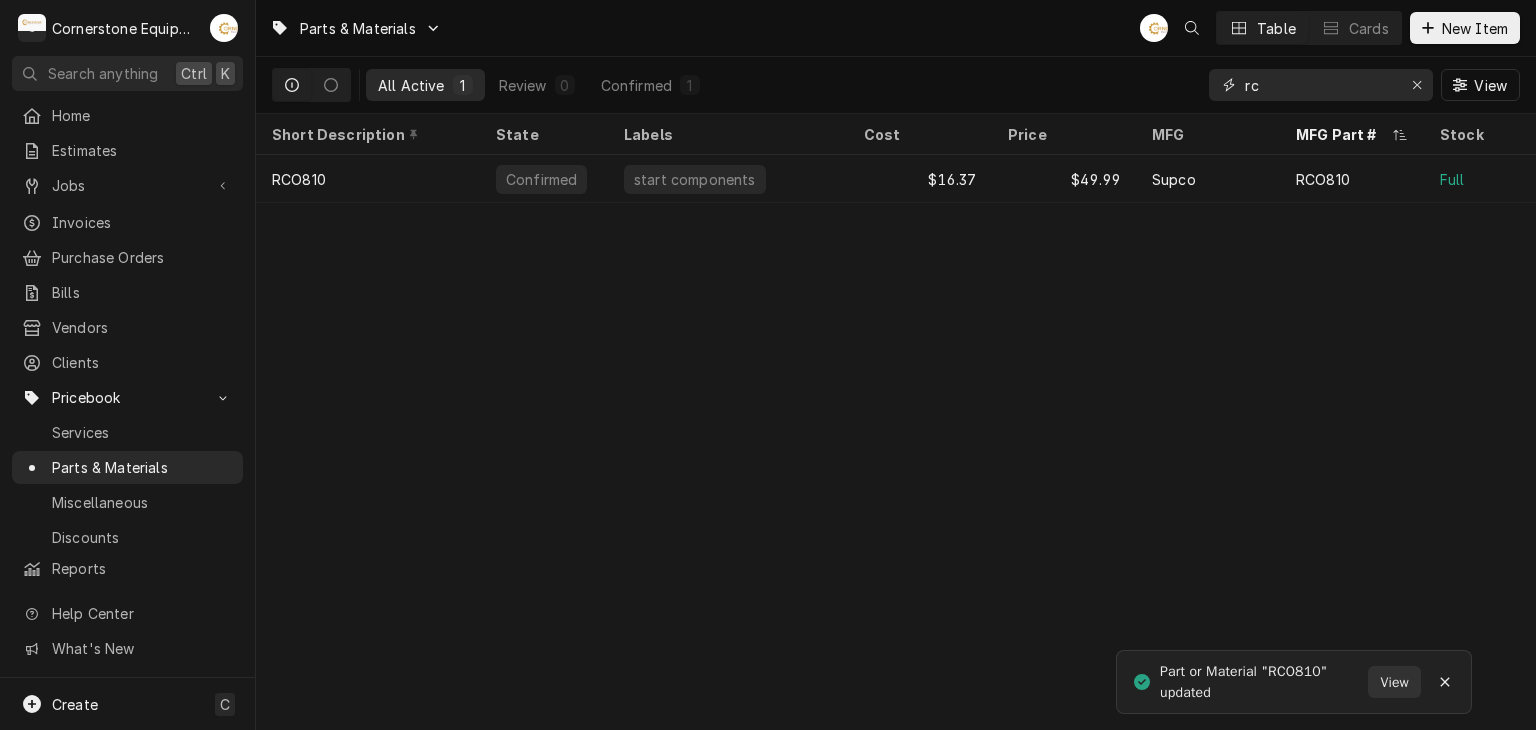 type on "r" 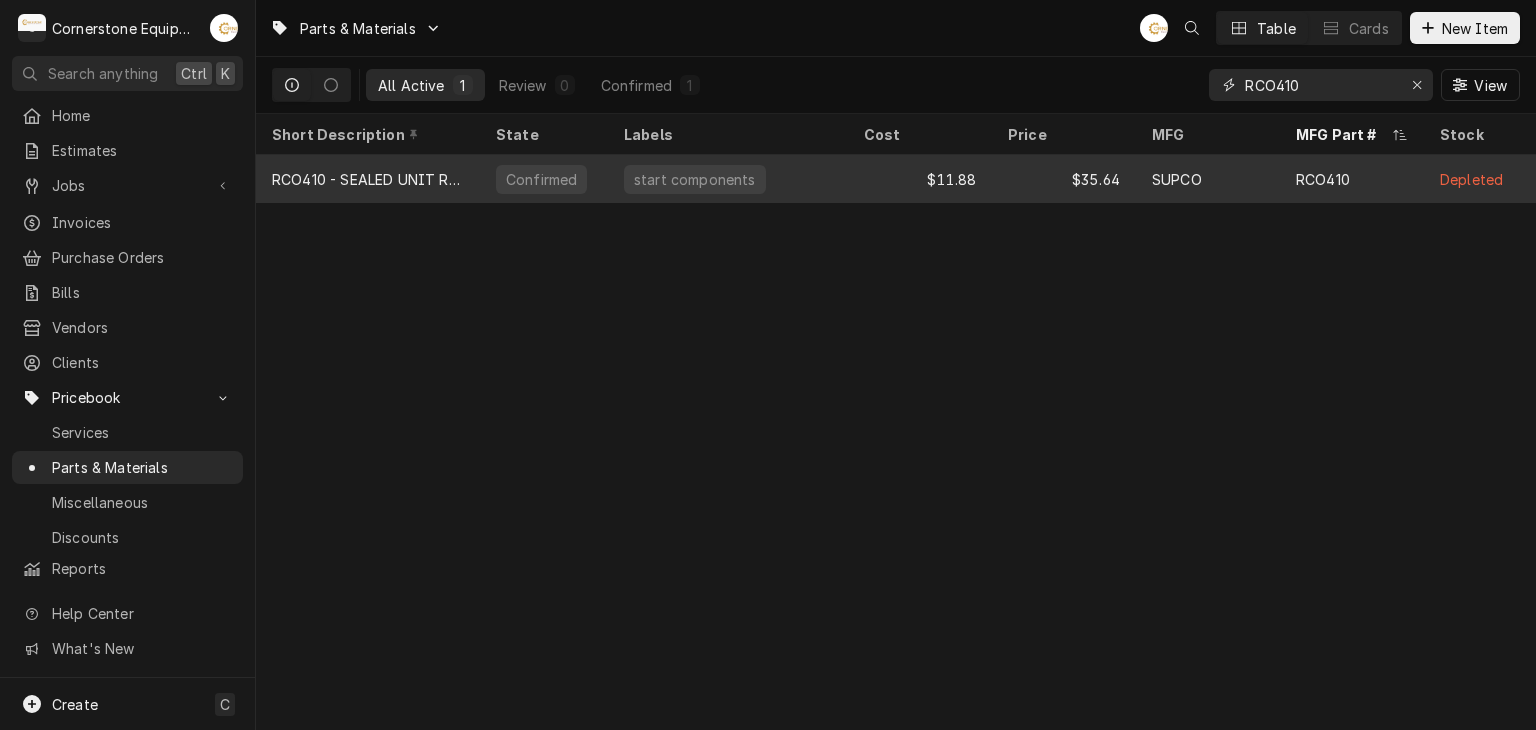 type on "RCO410" 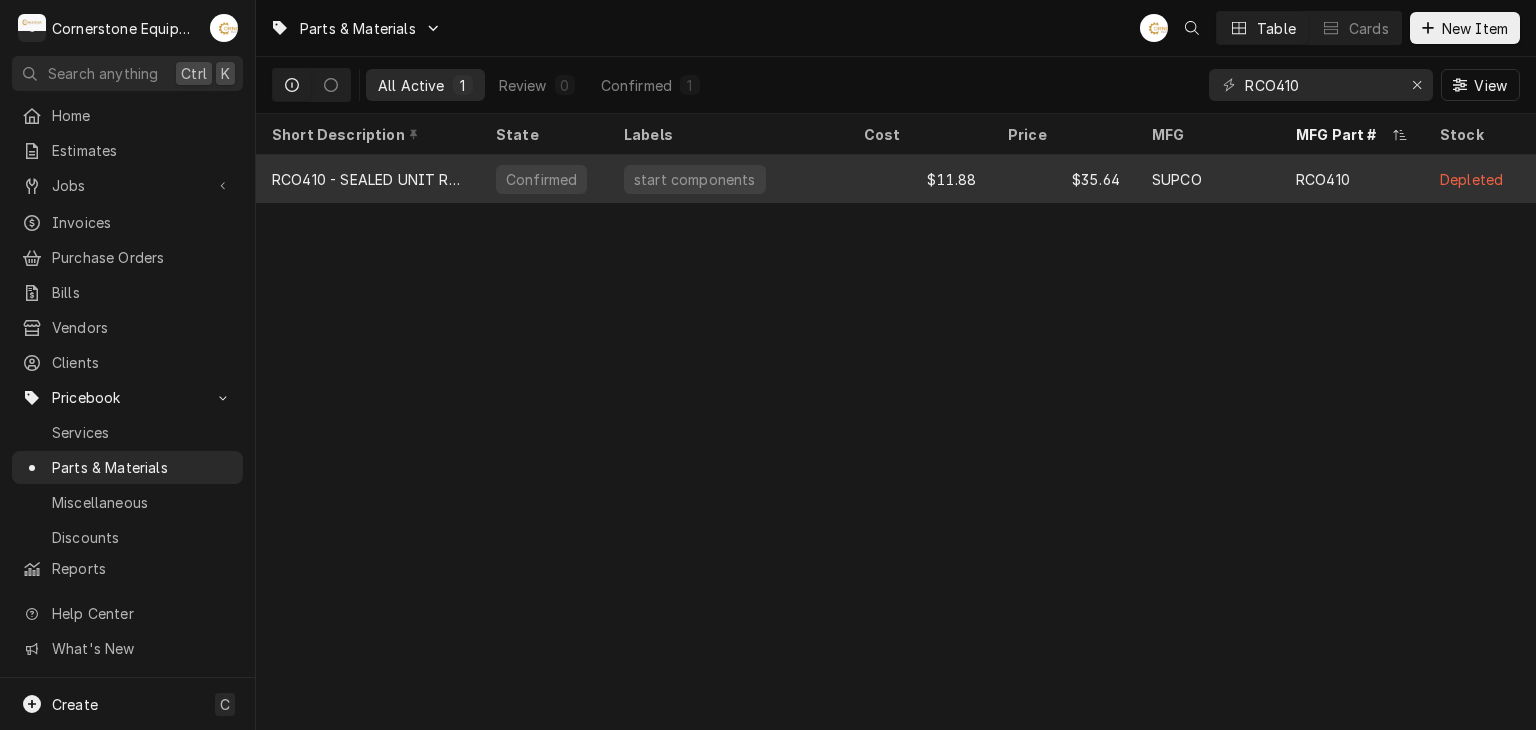 click on "RCO410 - SEALED UNIT RELAY CAPACITOR OVERLOAD" at bounding box center [368, 179] 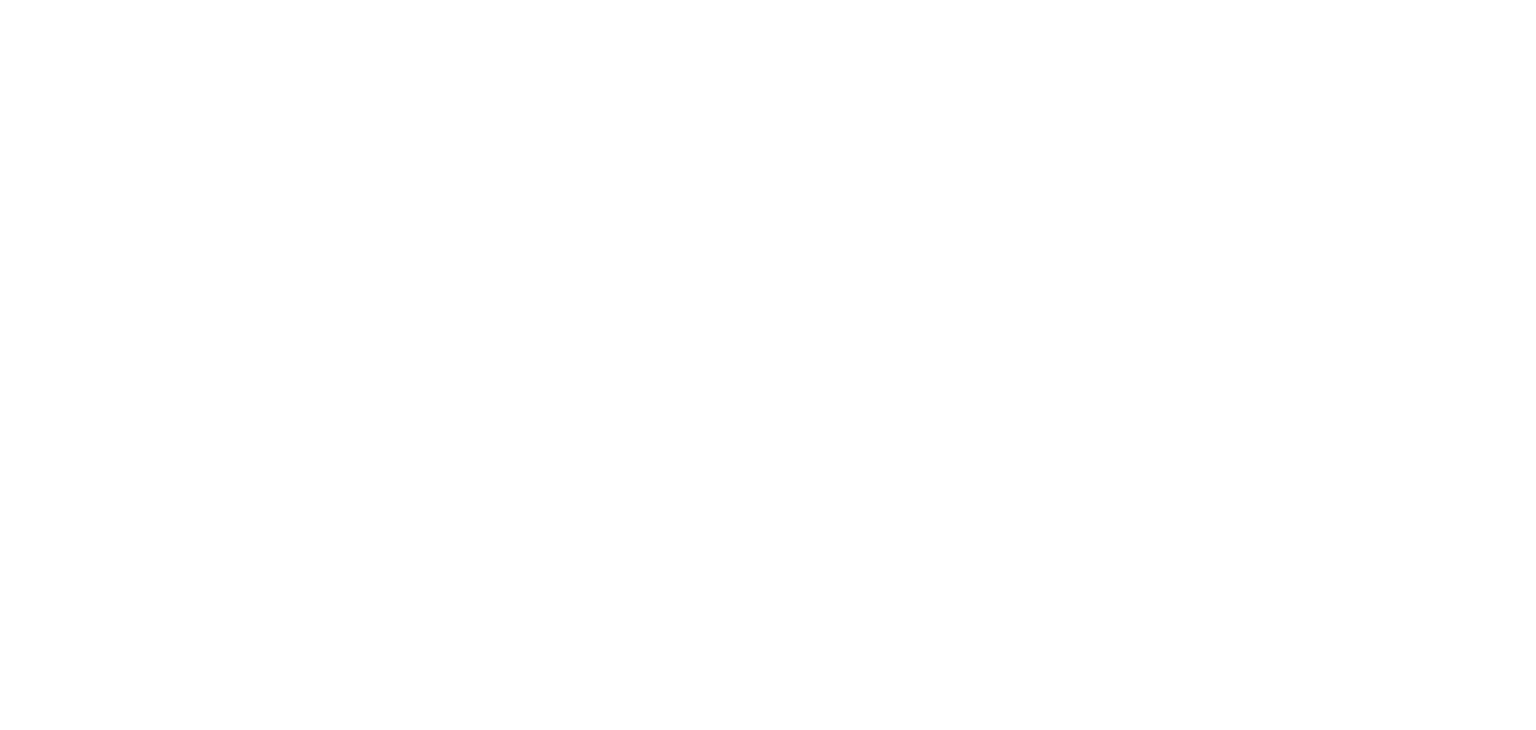 scroll, scrollTop: 0, scrollLeft: 0, axis: both 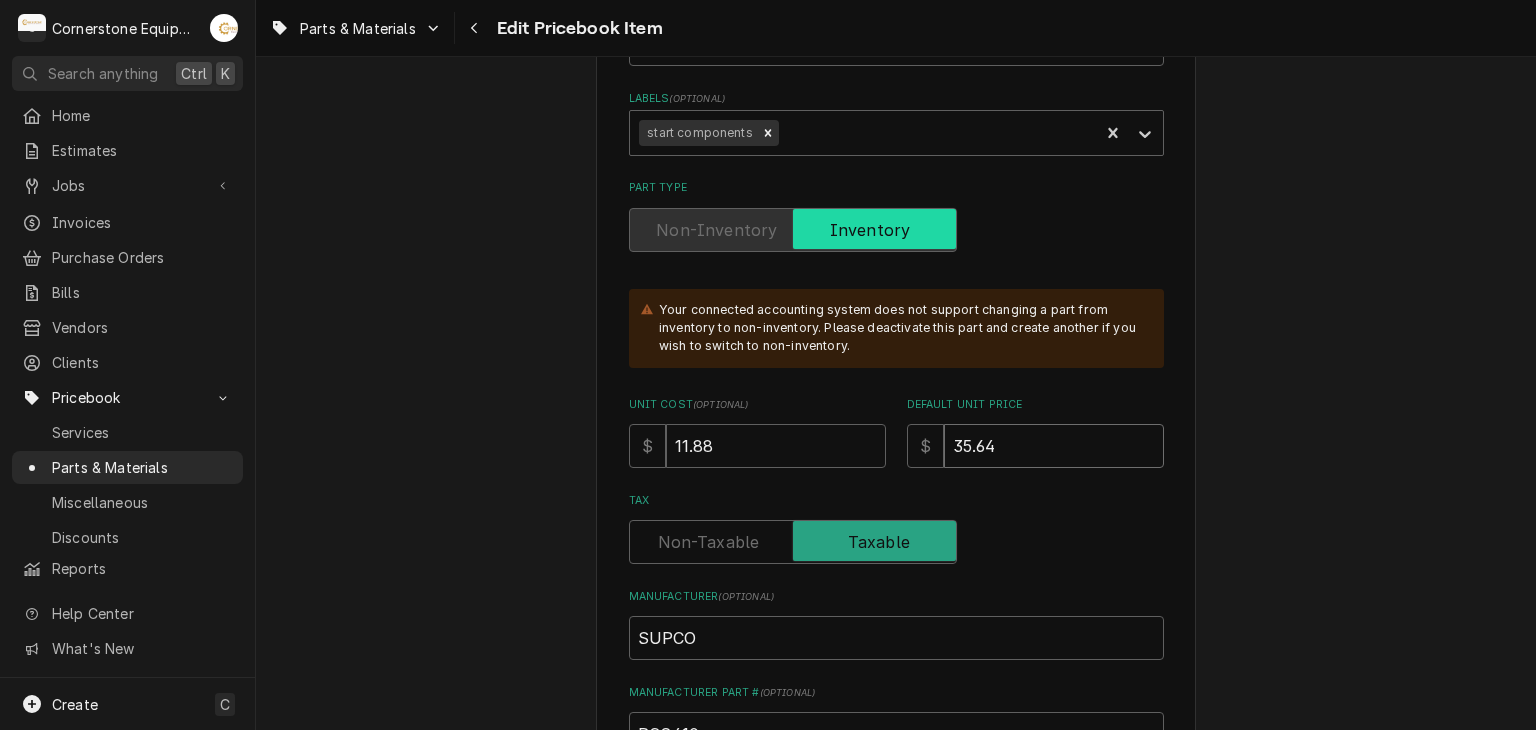 click on "35.64" at bounding box center (1054, 446) 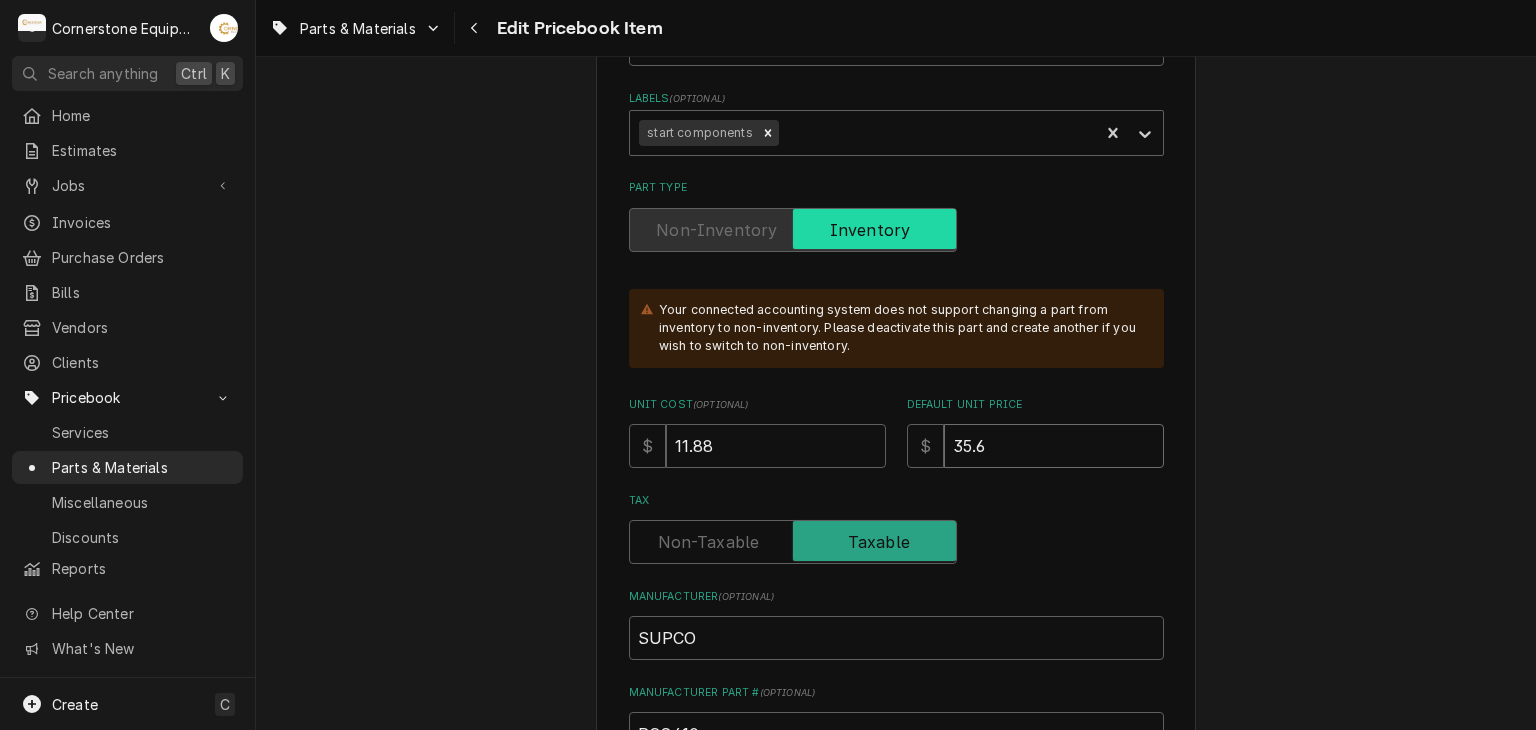 type on "x" 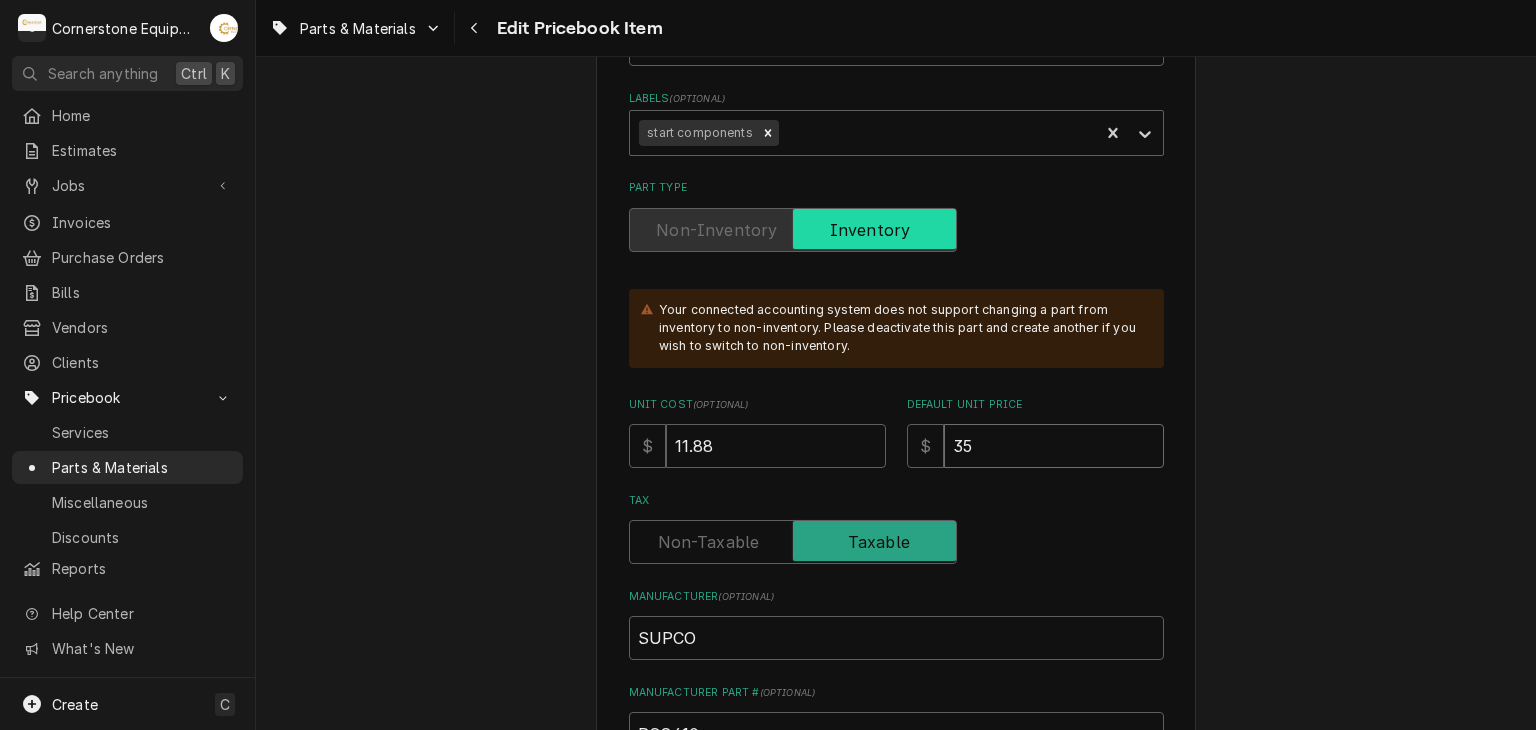 type on "x" 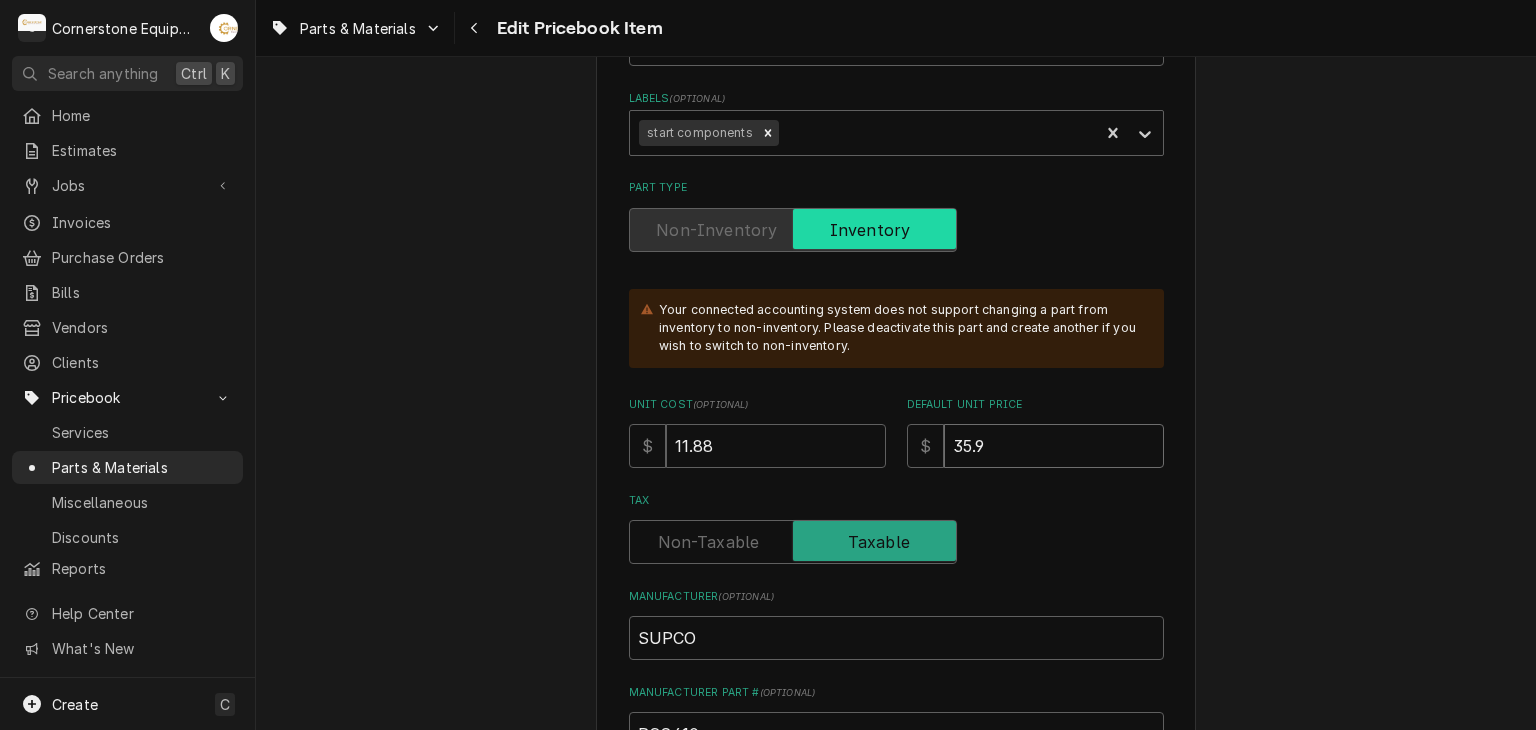 type on "x" 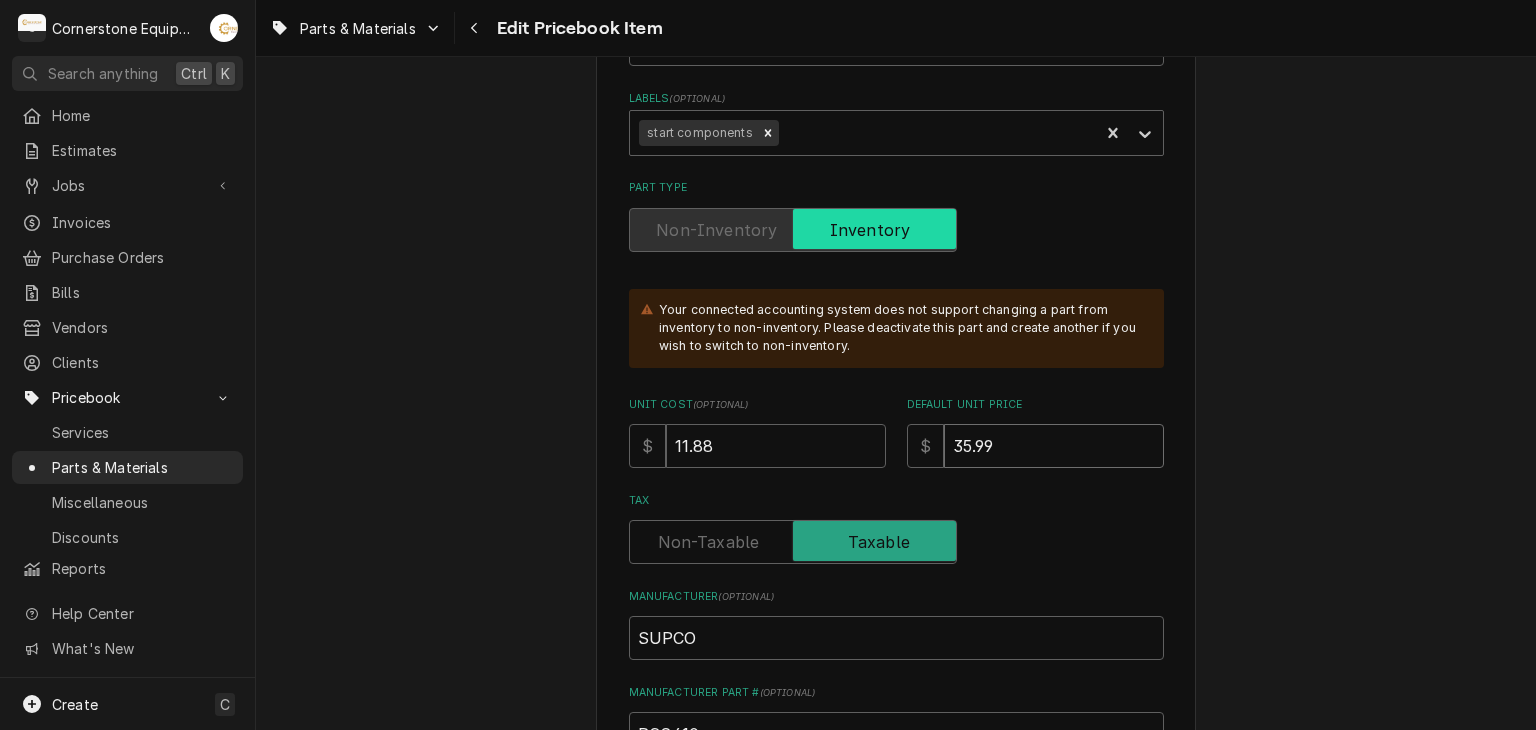 type on "35.99" 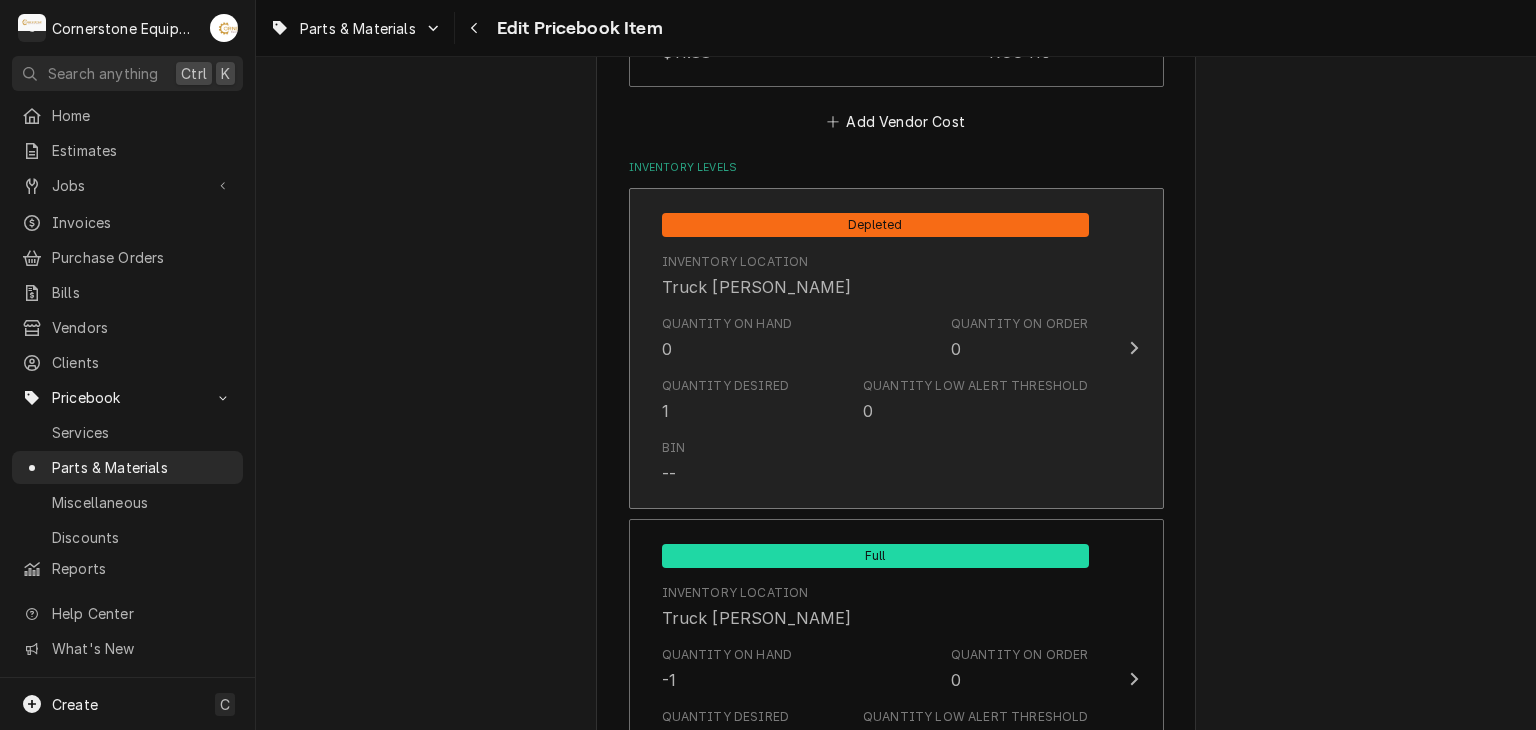 scroll, scrollTop: 2000, scrollLeft: 0, axis: vertical 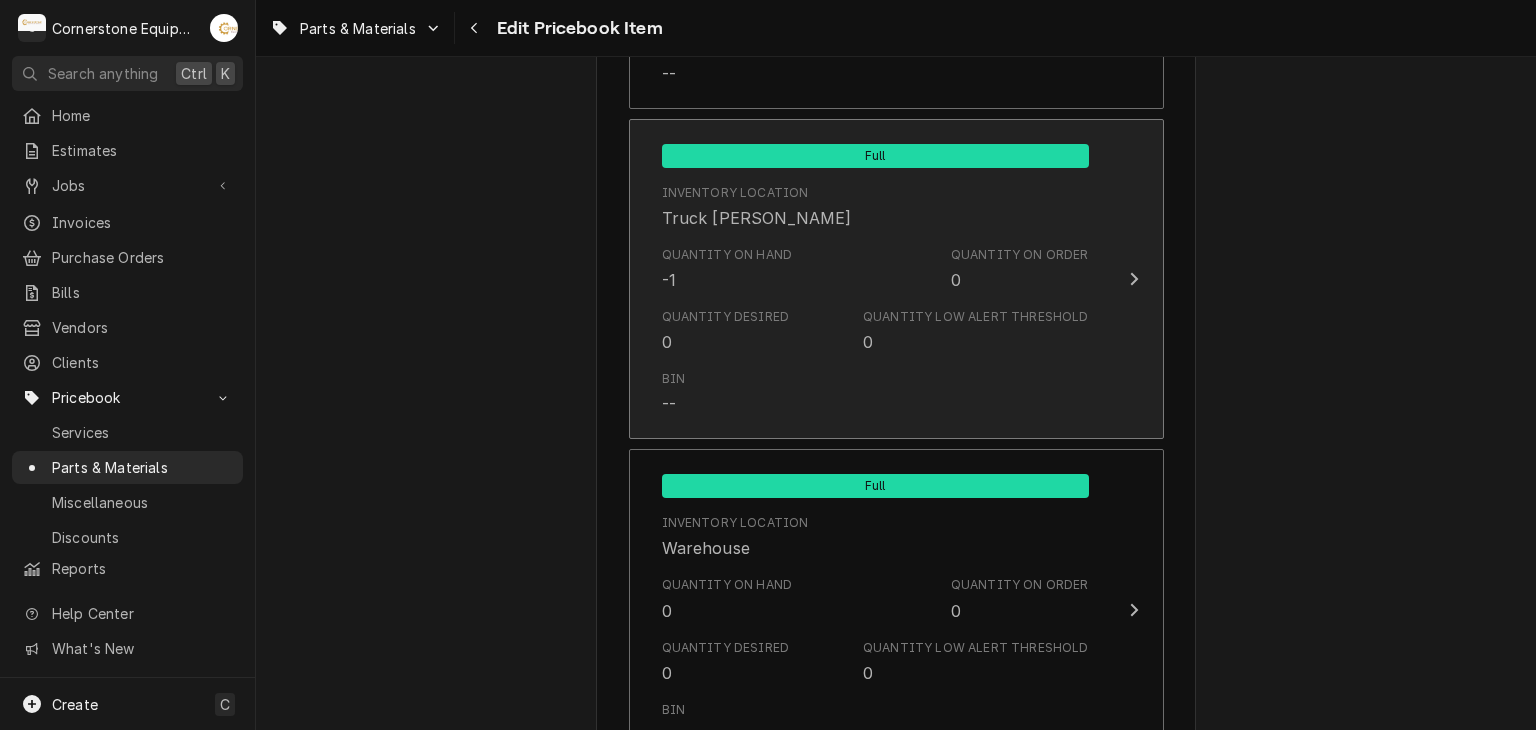 click on "Bin --" at bounding box center [875, 393] 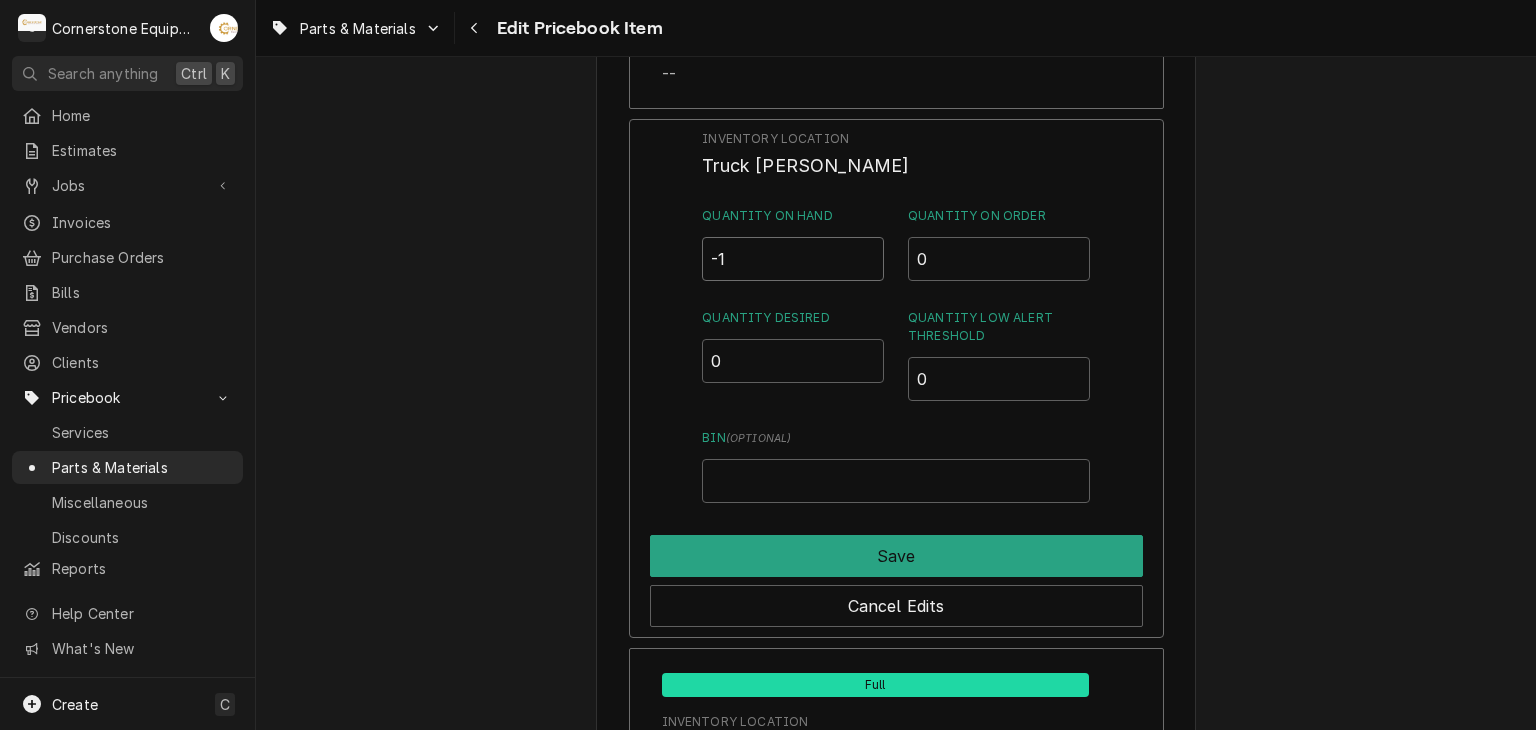 click on "-1" at bounding box center (793, 259) 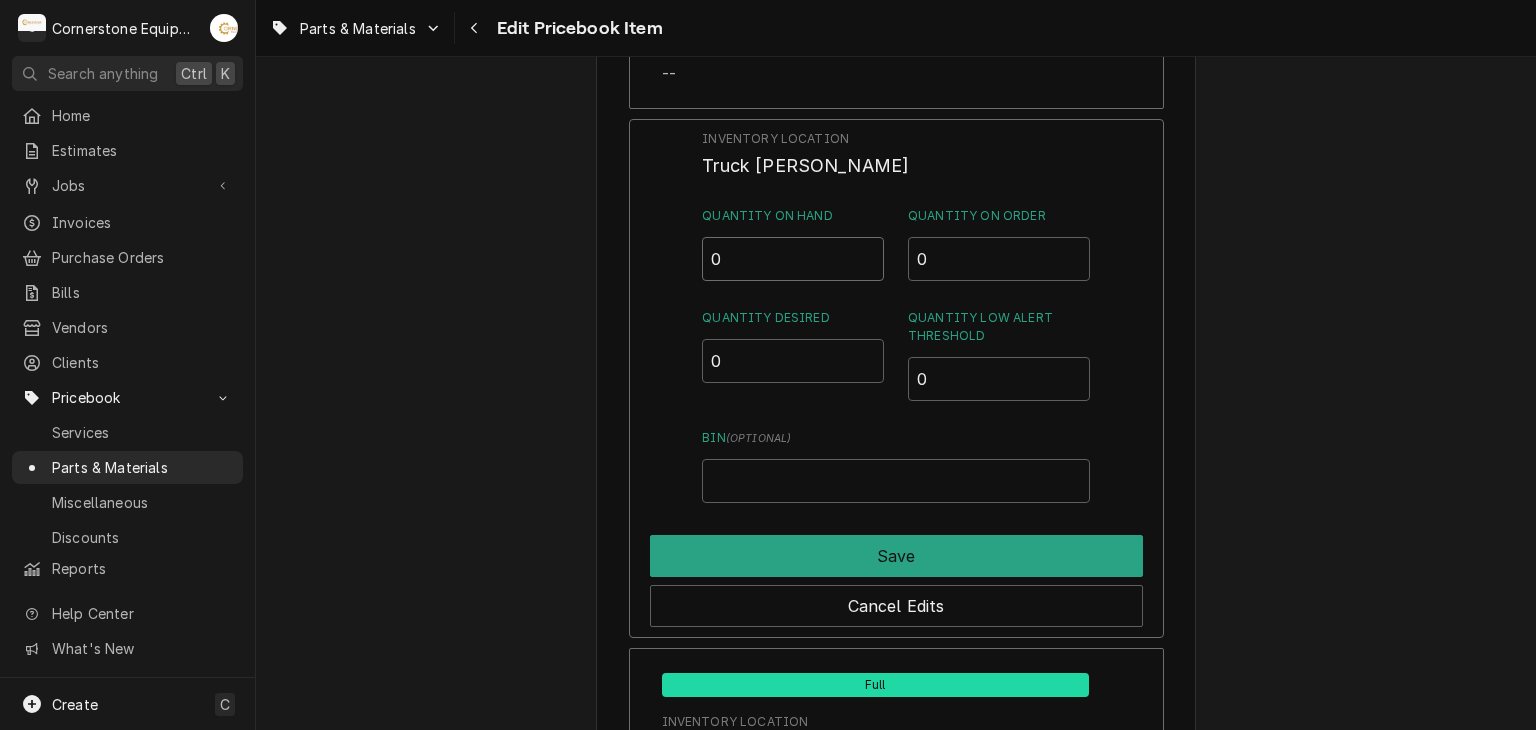 type on "0" 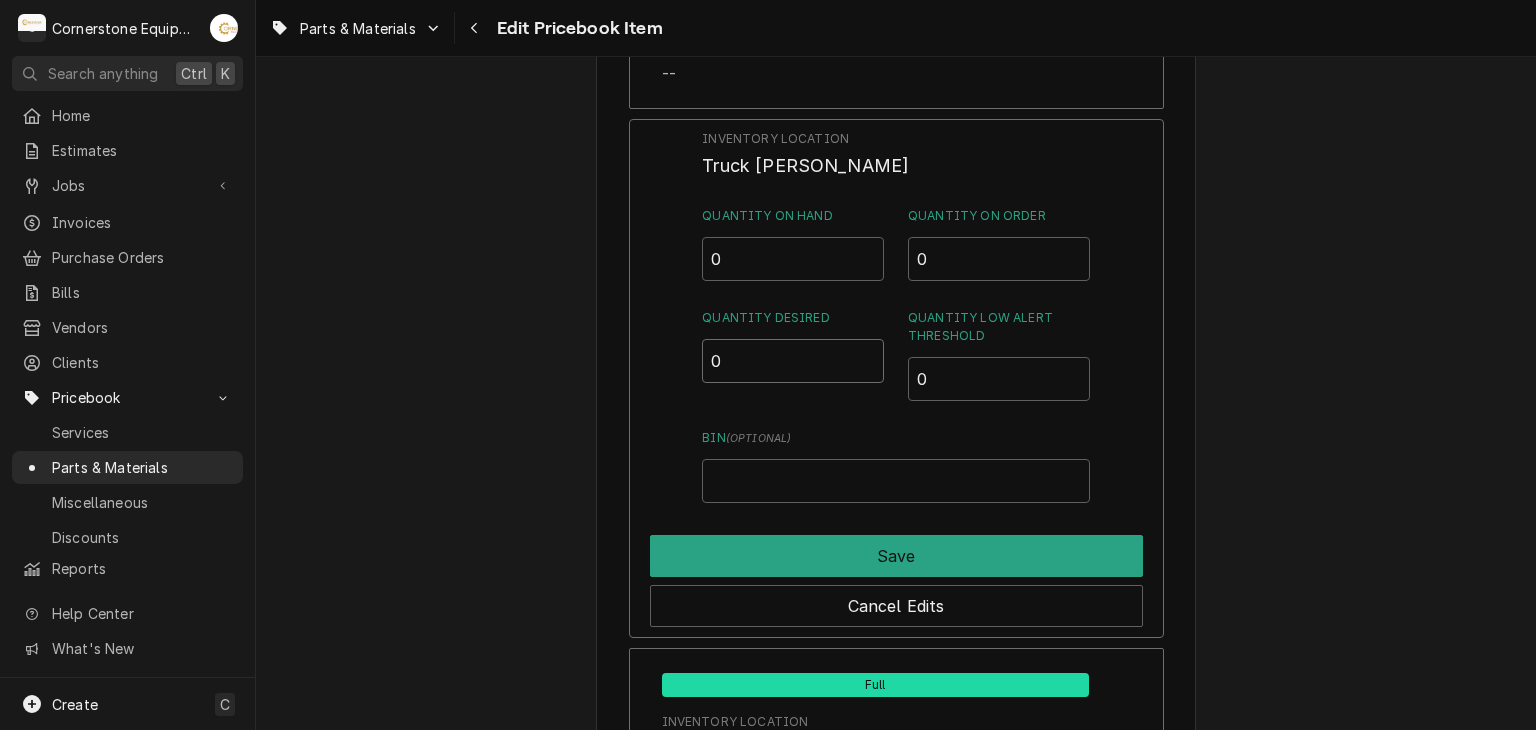 click on "0" at bounding box center (793, 361) 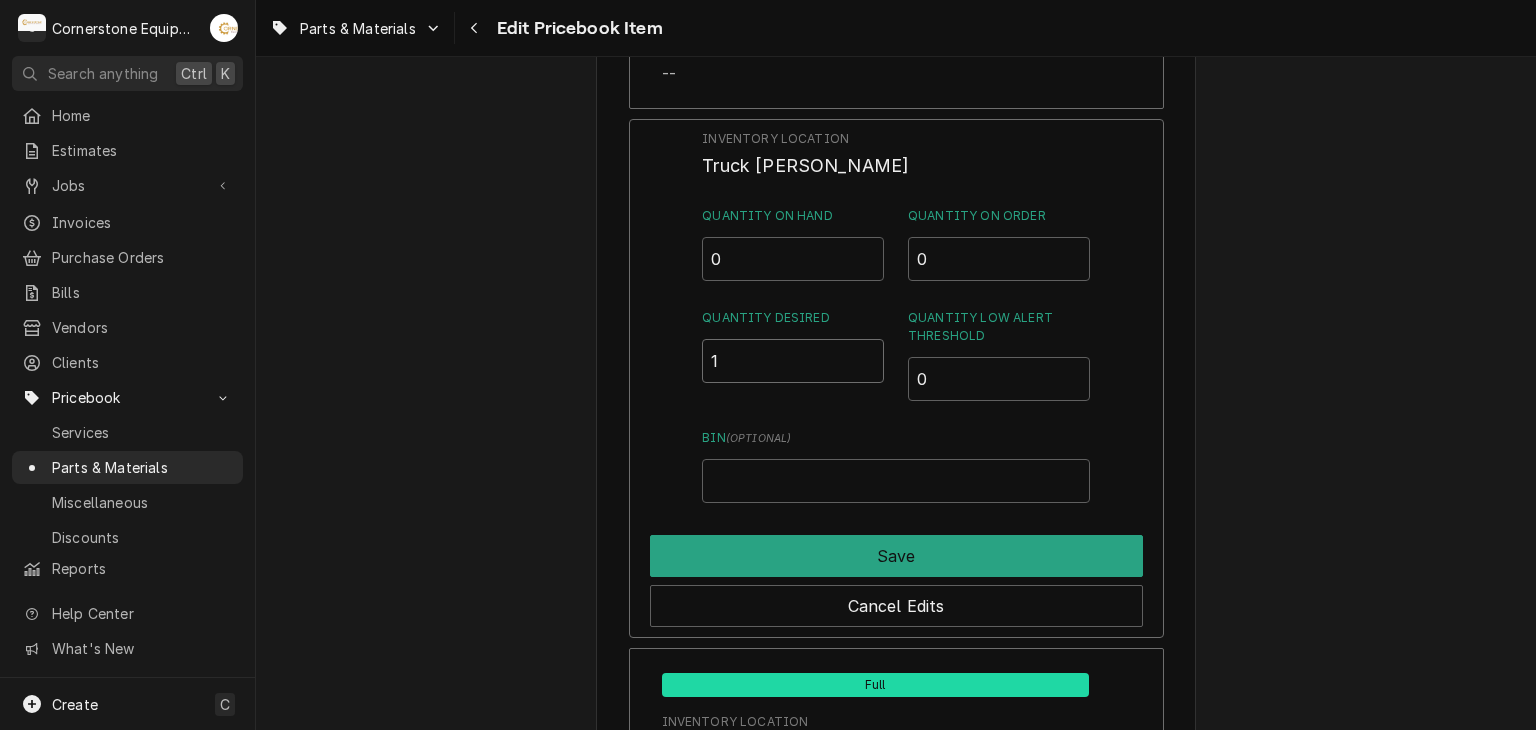 type on "1" 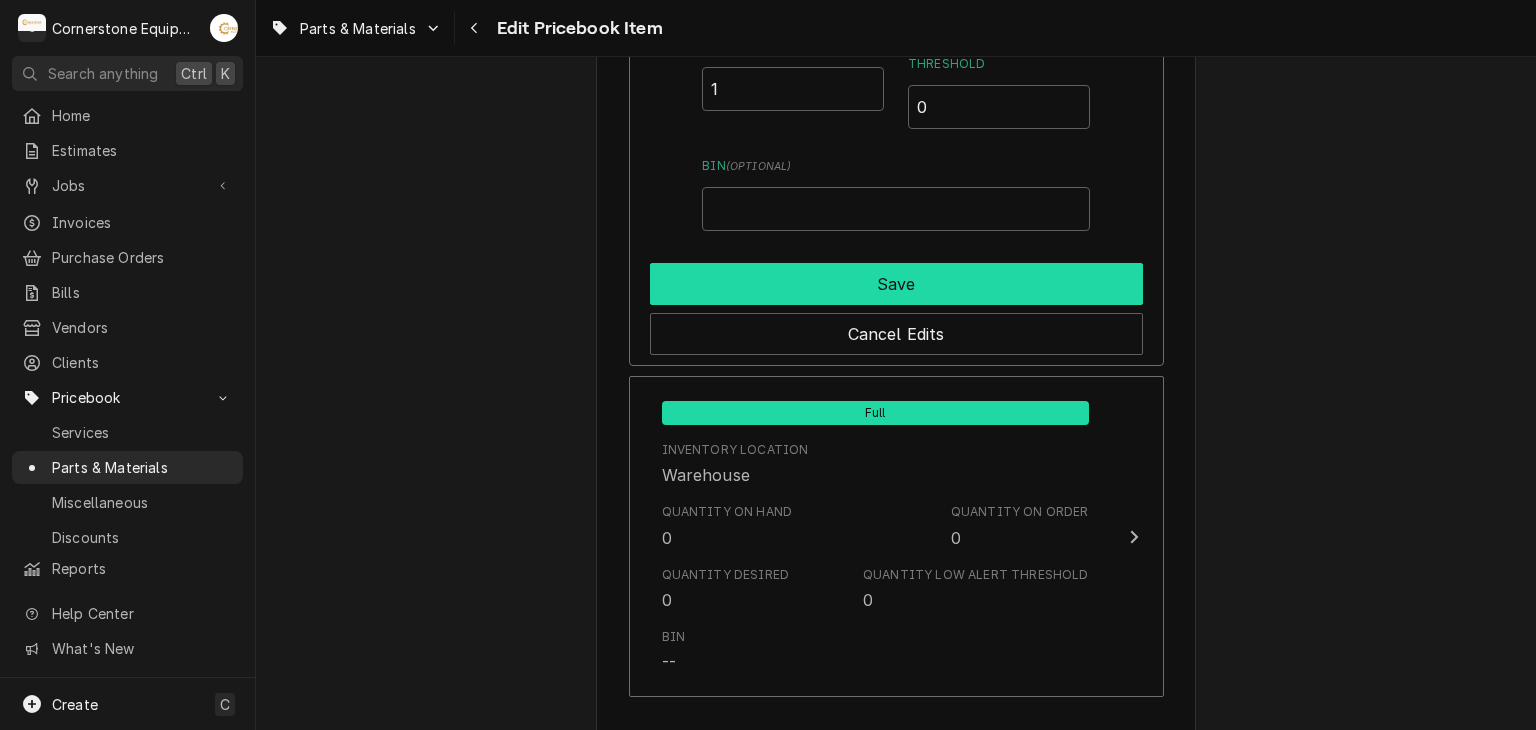 click on "Save" at bounding box center (896, 284) 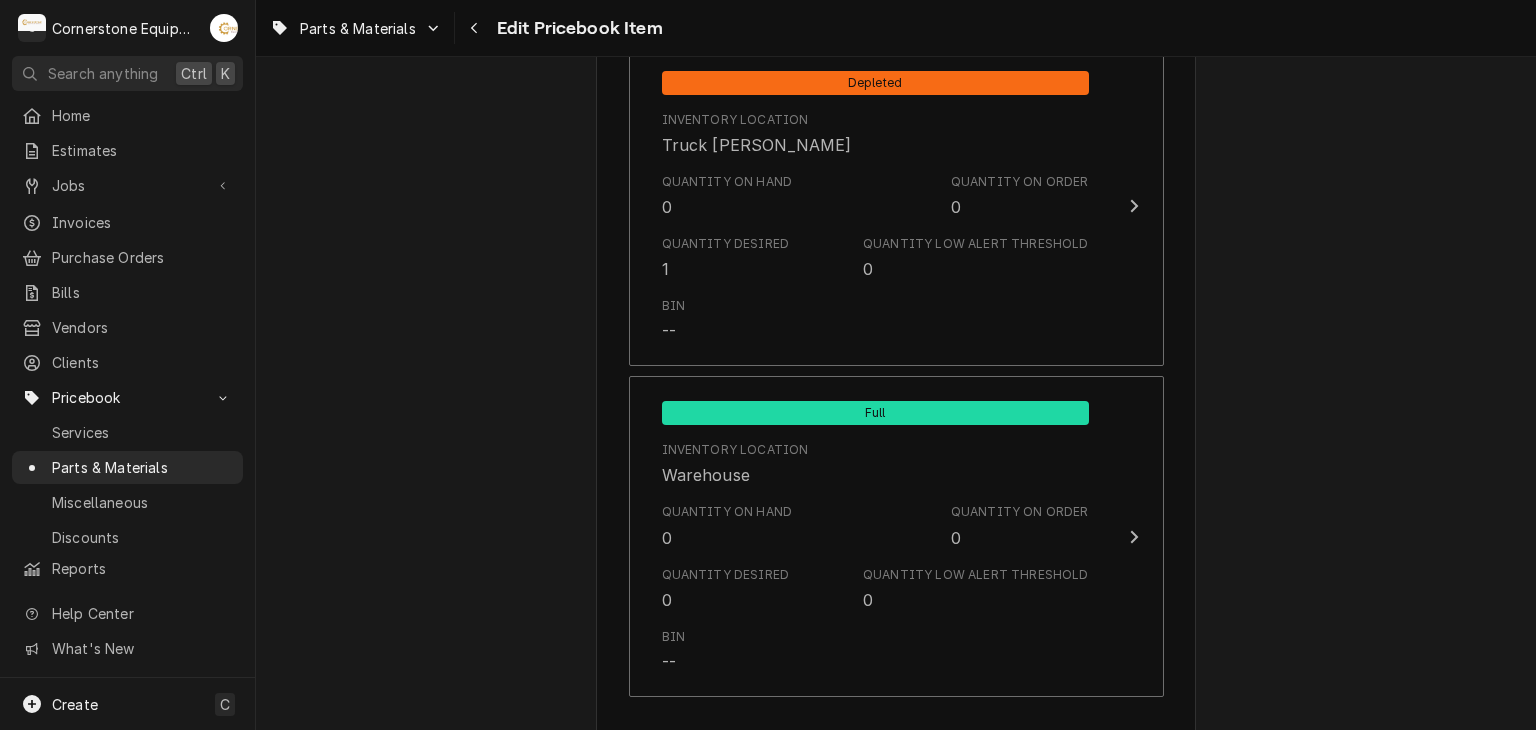 scroll, scrollTop: 2473, scrollLeft: 0, axis: vertical 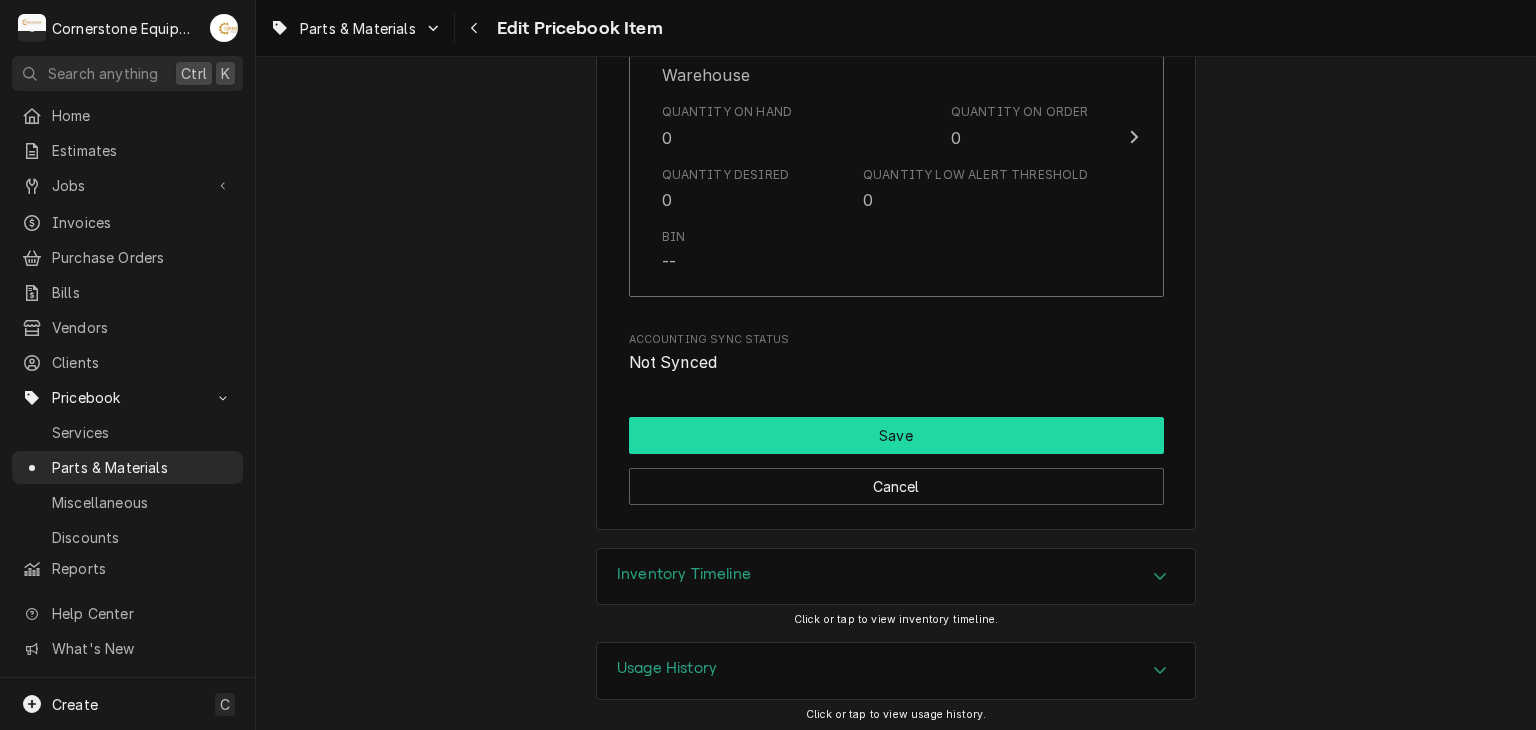click on "Save" at bounding box center (896, 435) 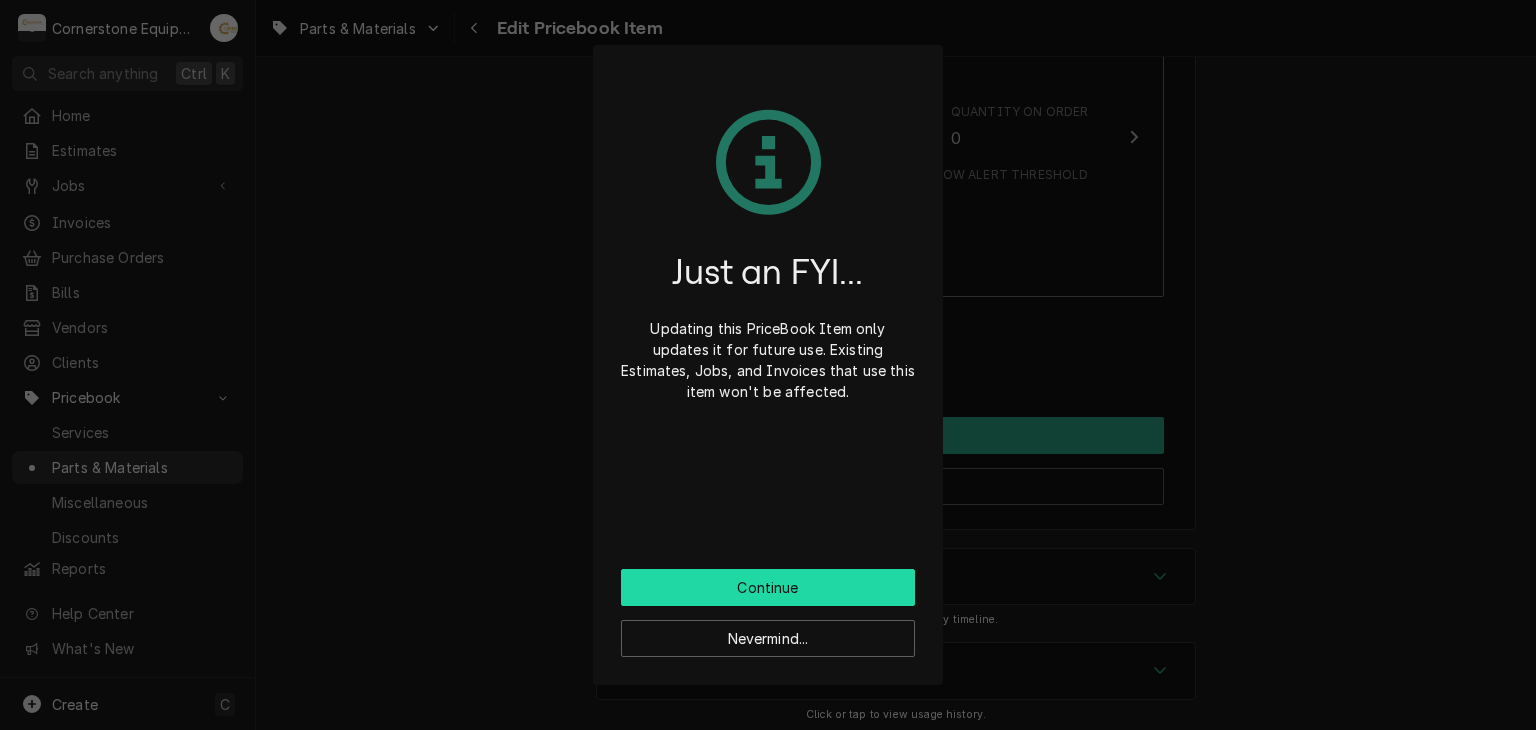 click on "Continue" at bounding box center (768, 587) 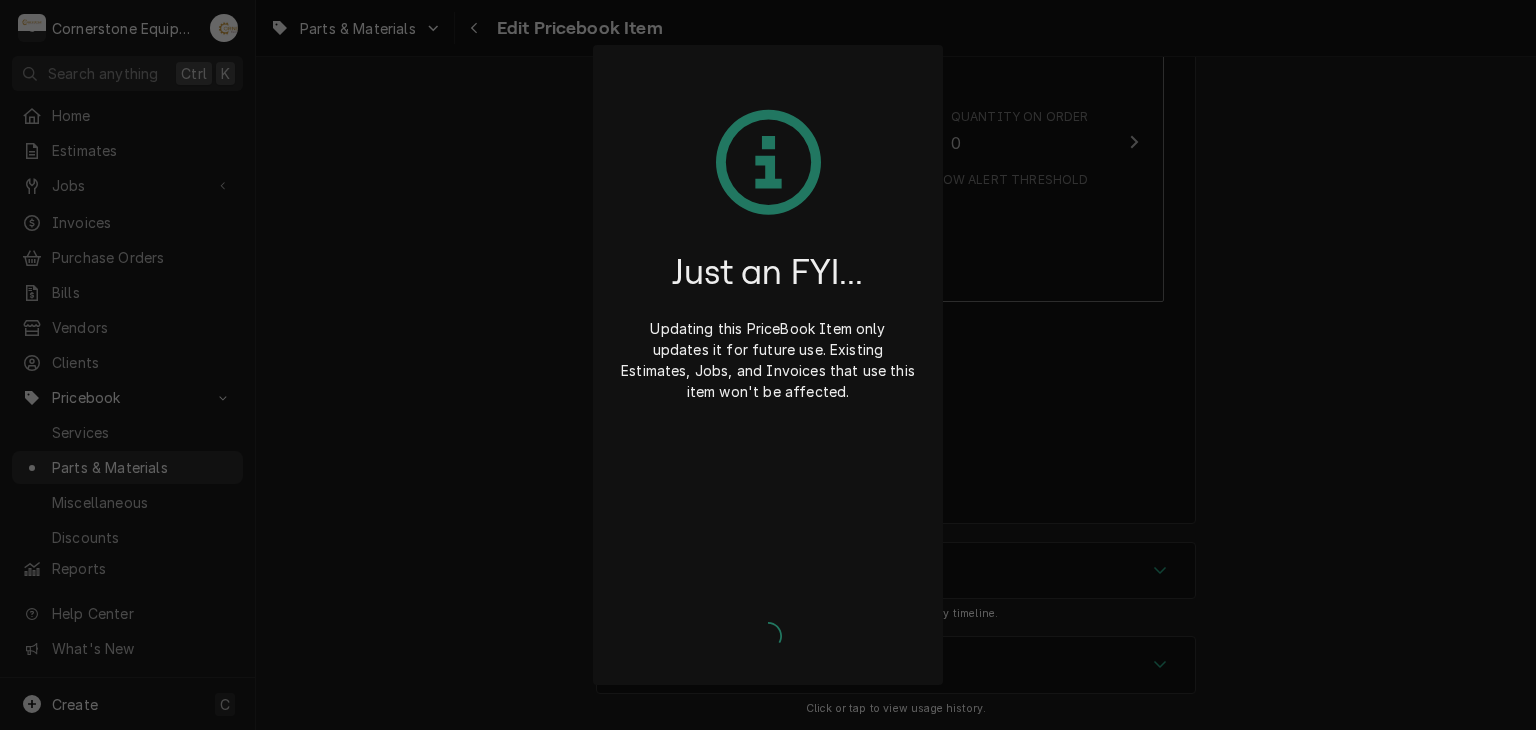 scroll, scrollTop: 2463, scrollLeft: 0, axis: vertical 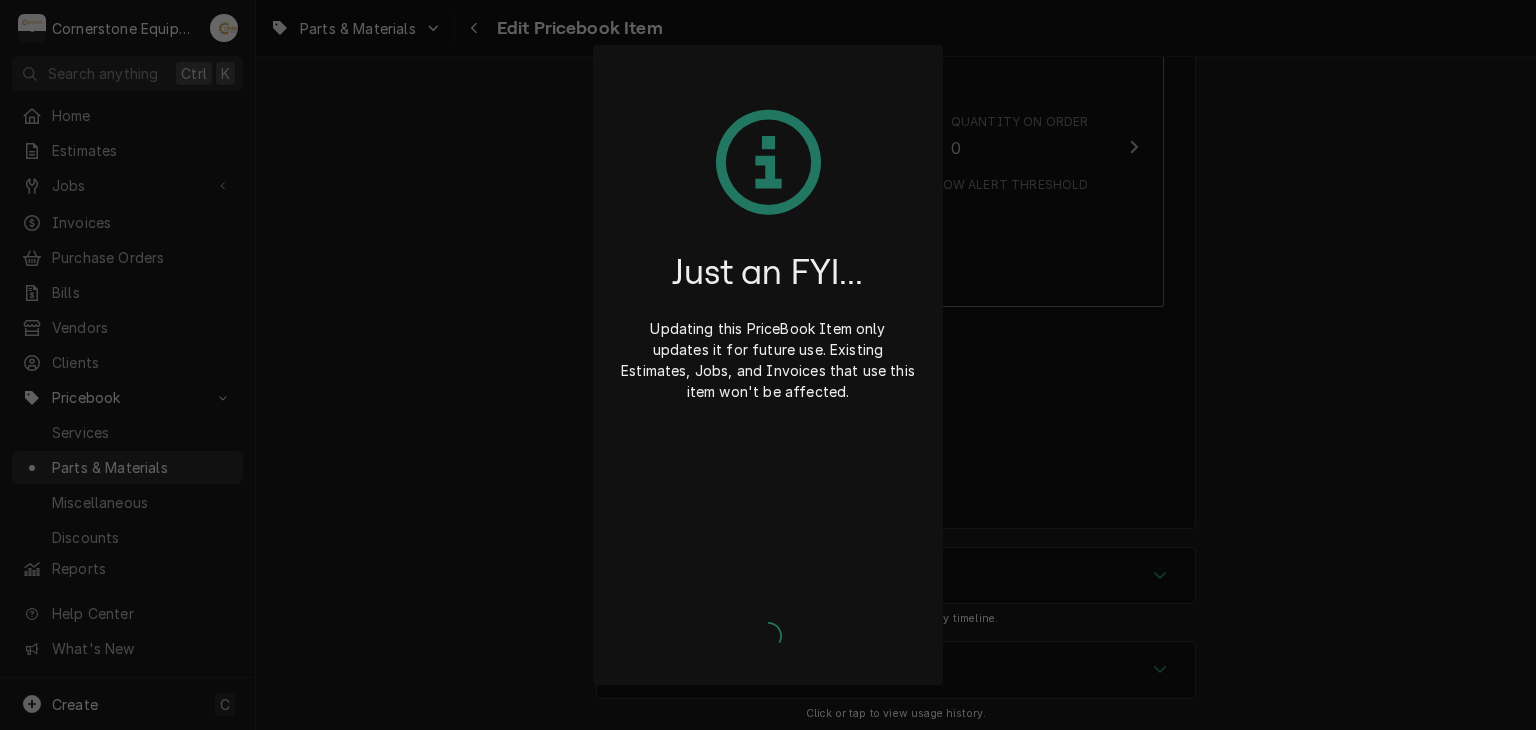 type on "x" 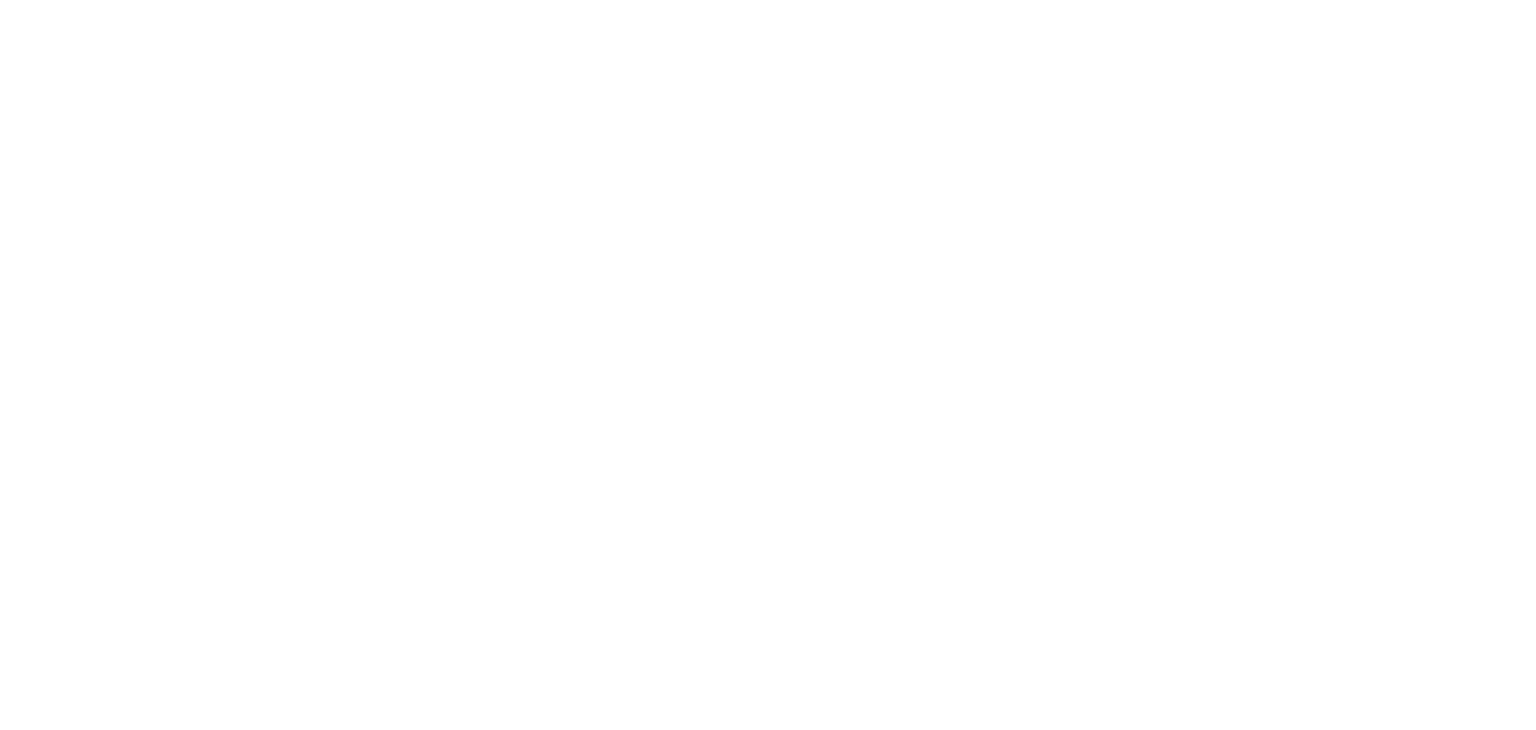 scroll, scrollTop: 0, scrollLeft: 0, axis: both 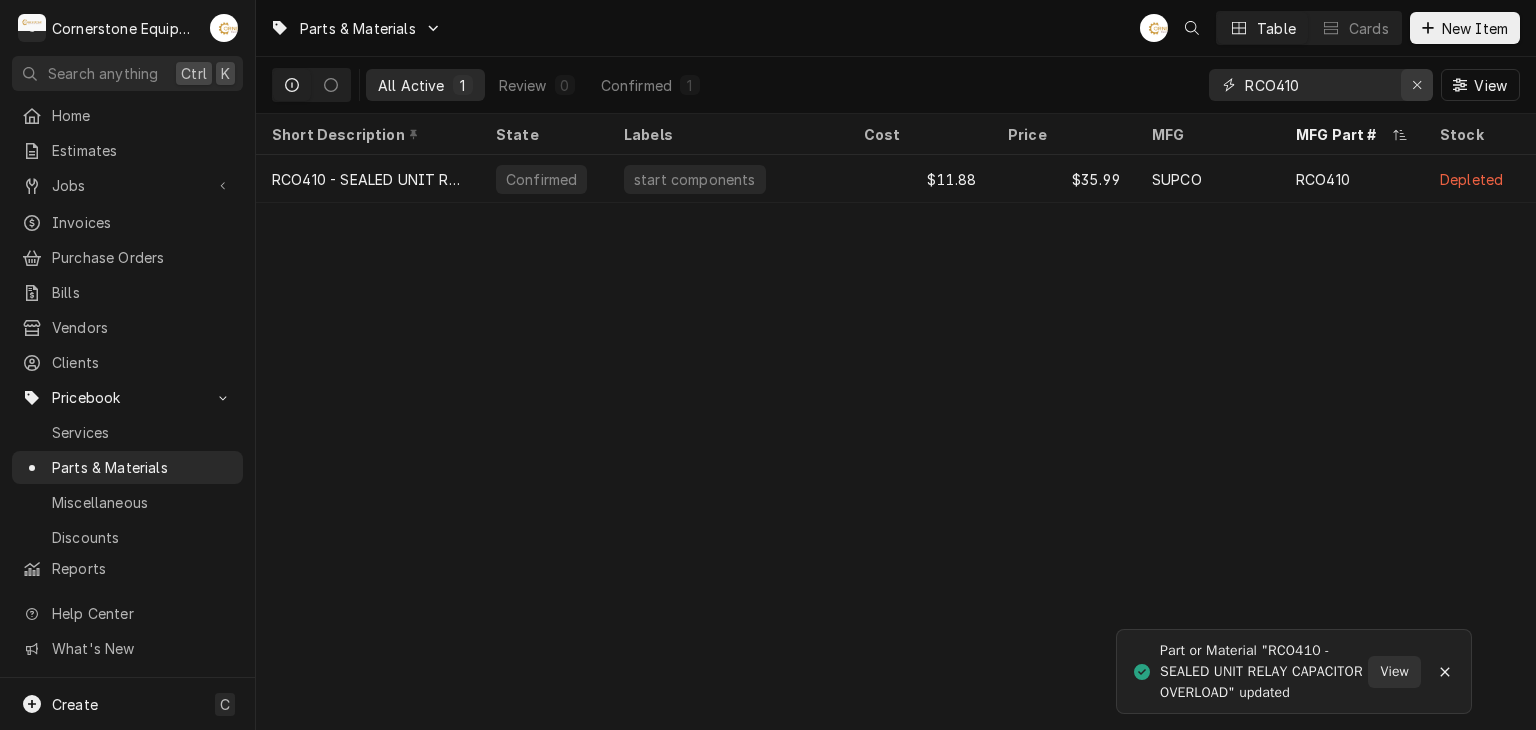 click at bounding box center [1417, 85] 